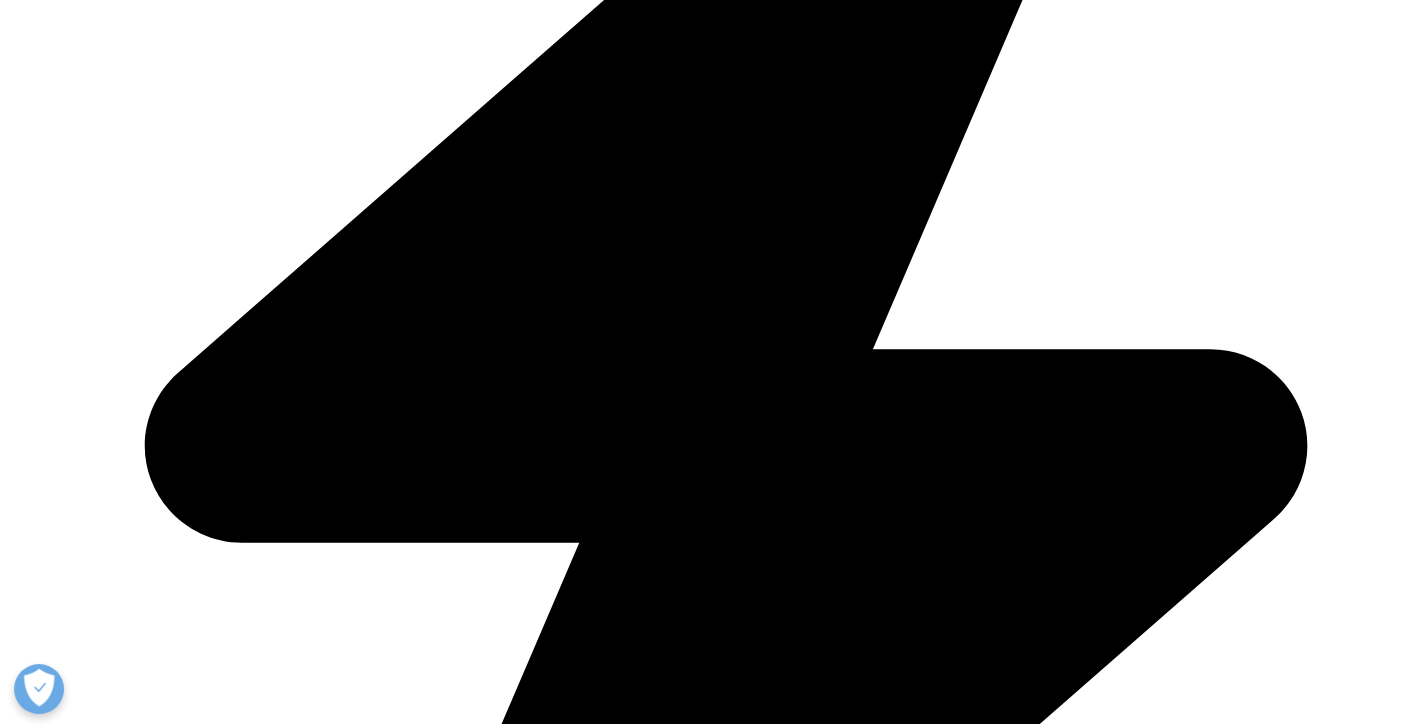 scroll, scrollTop: 700, scrollLeft: 0, axis: vertical 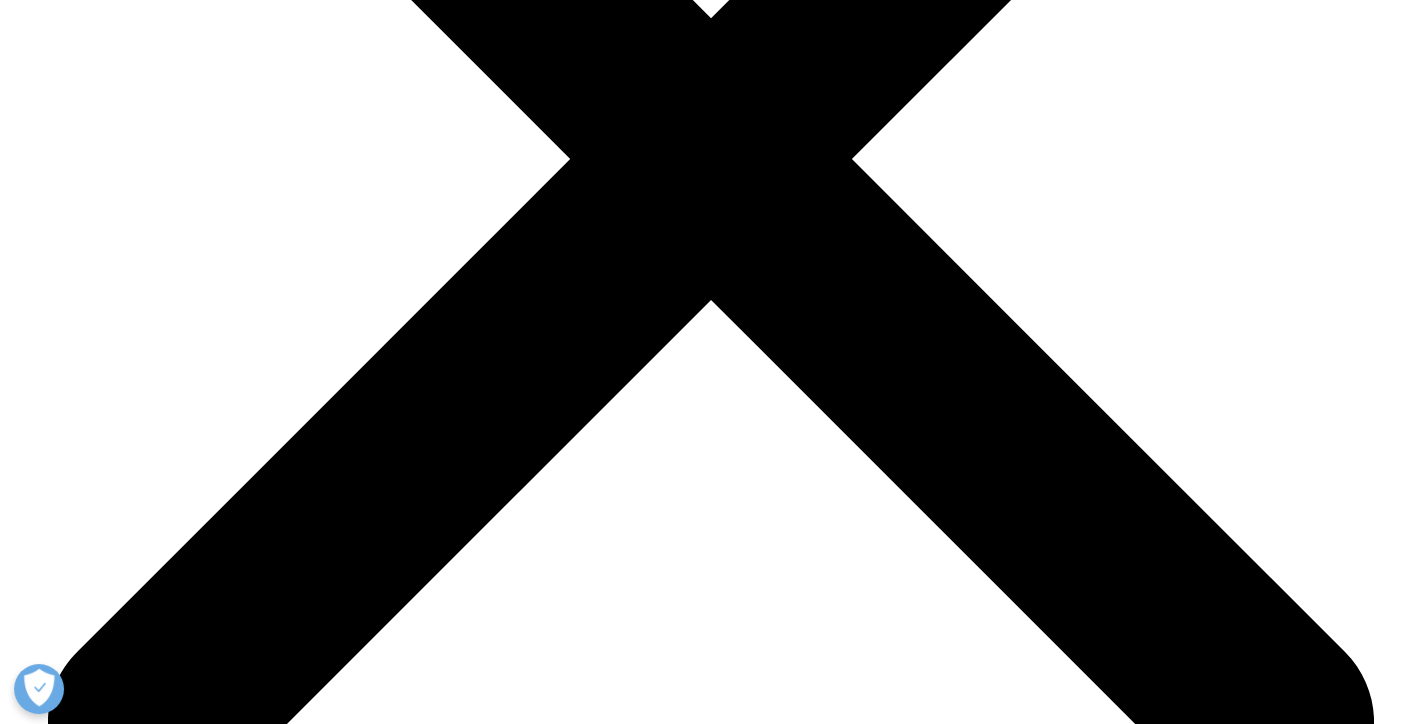 click on "Other" at bounding box center (333, 34813) 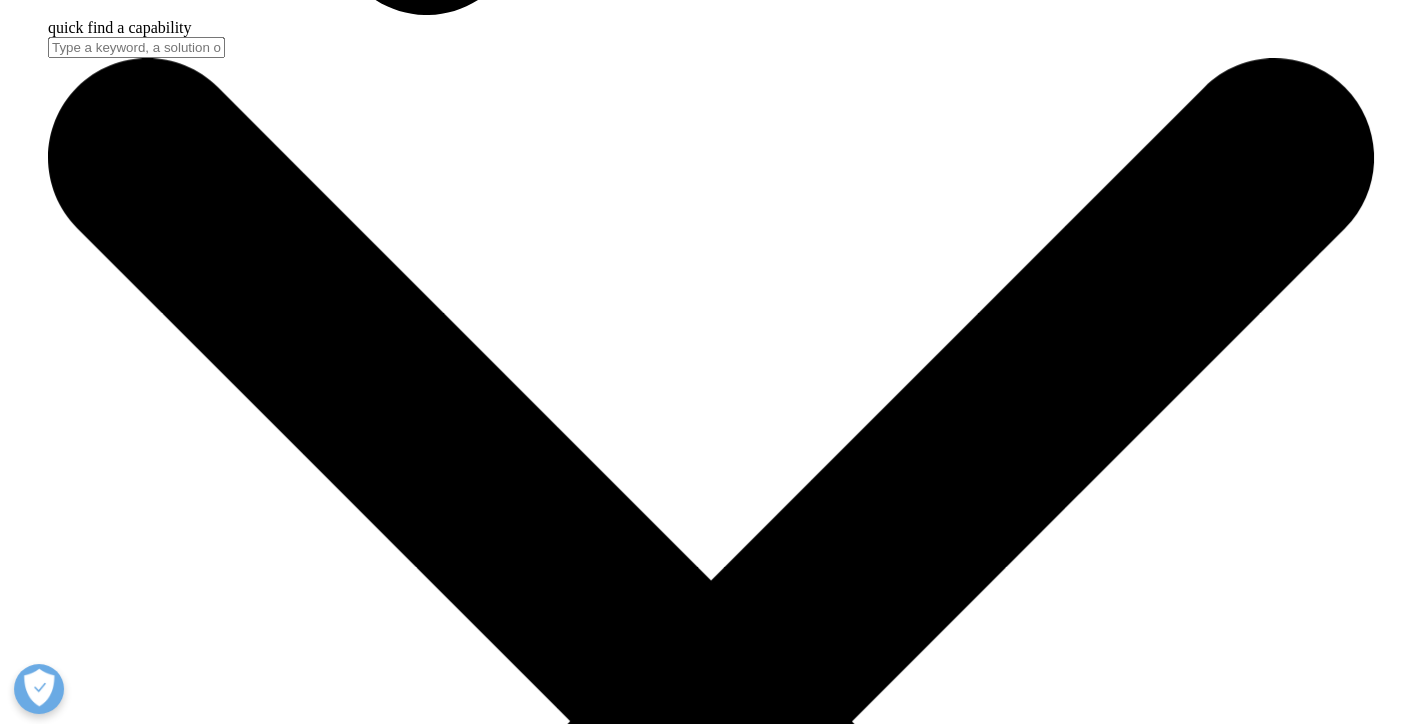 select on "Patient Seeking Clinical Trials" 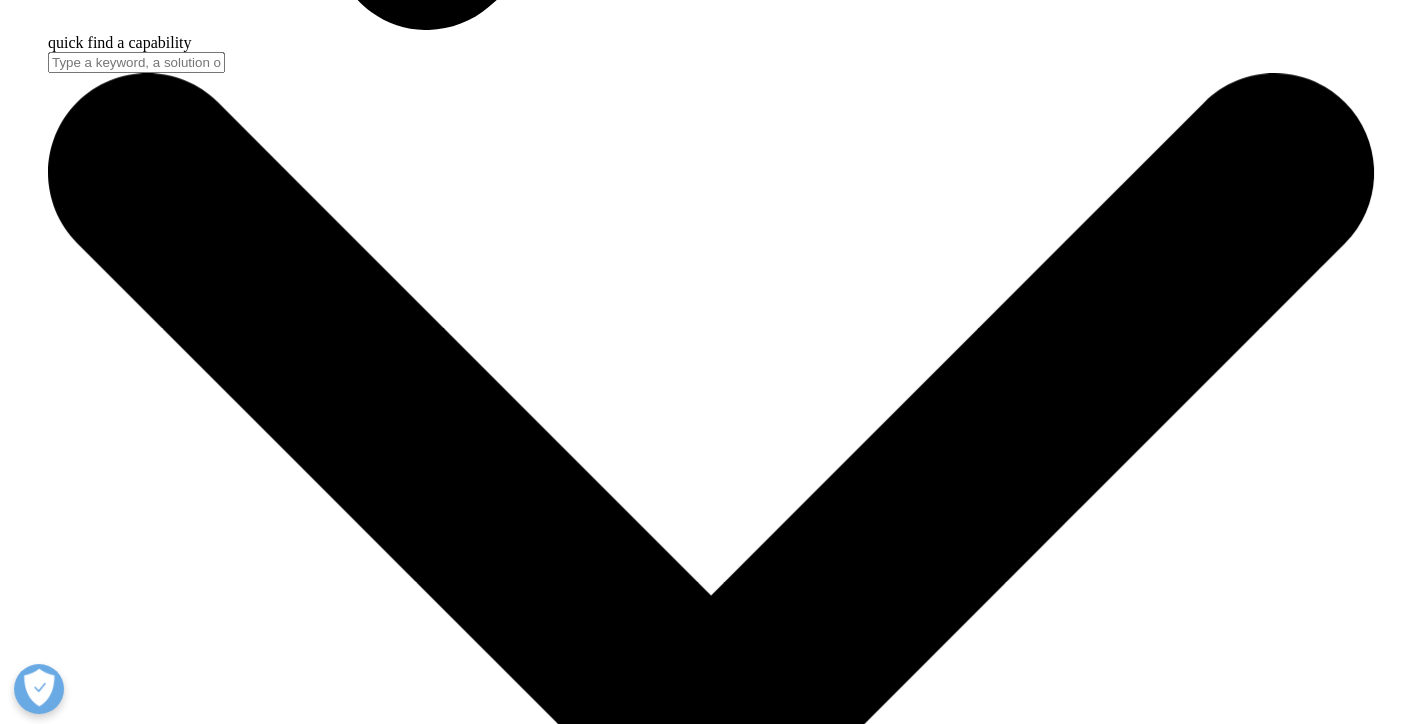 click on "First Name" at bounding box center [172, 41659] 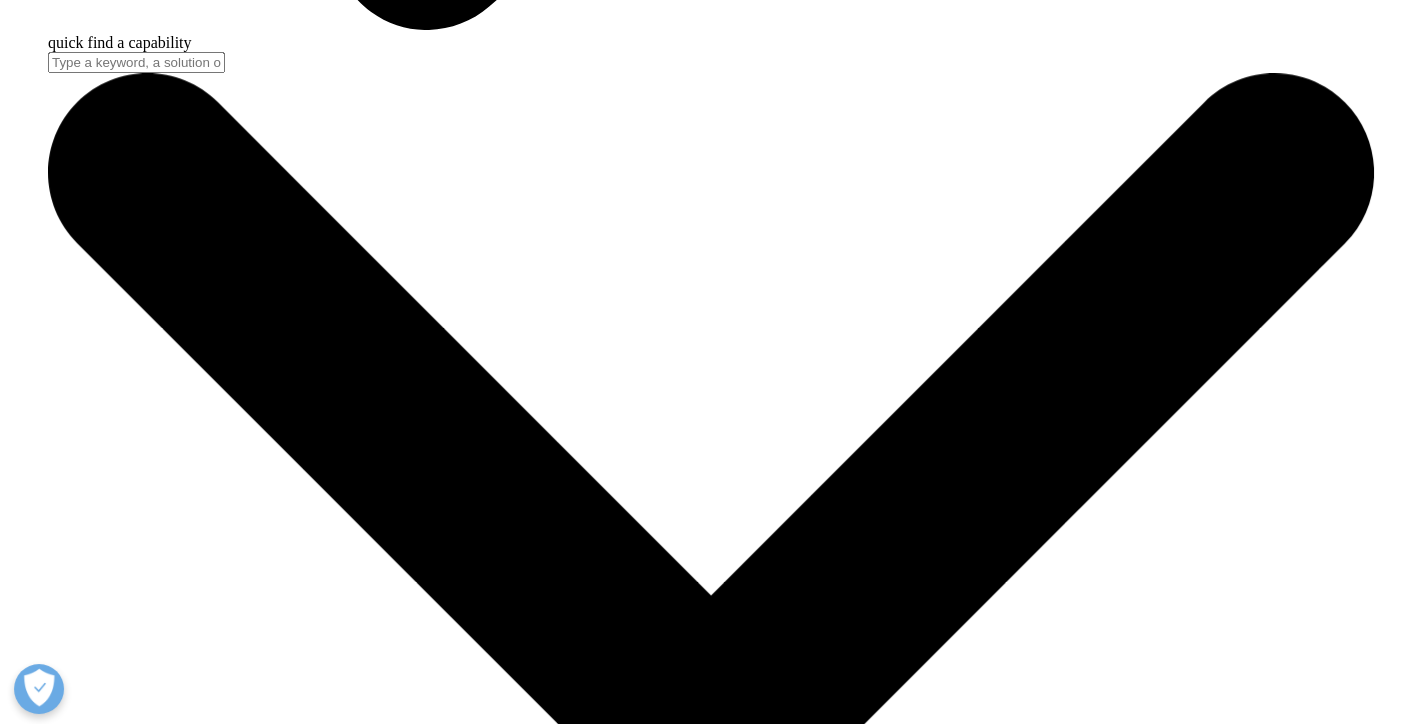 type on "s" 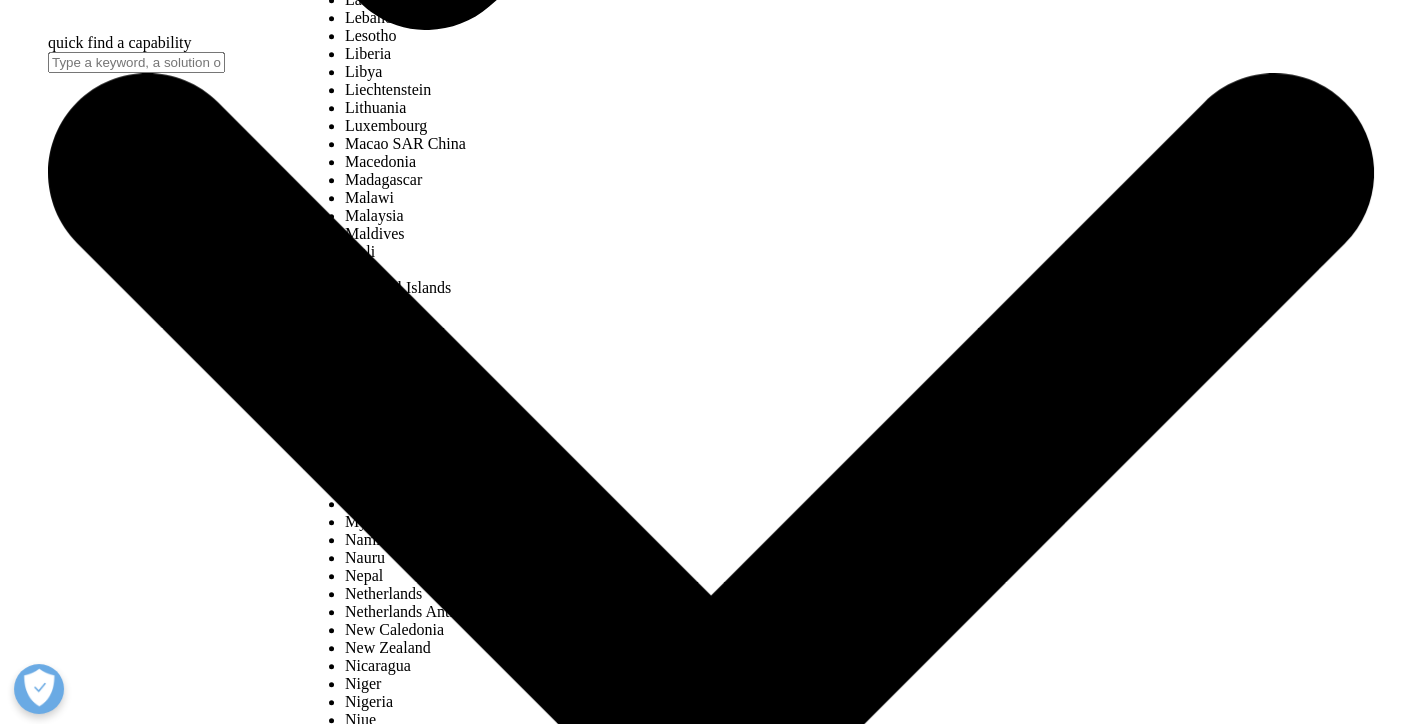 click at bounding box center (353, 43485) 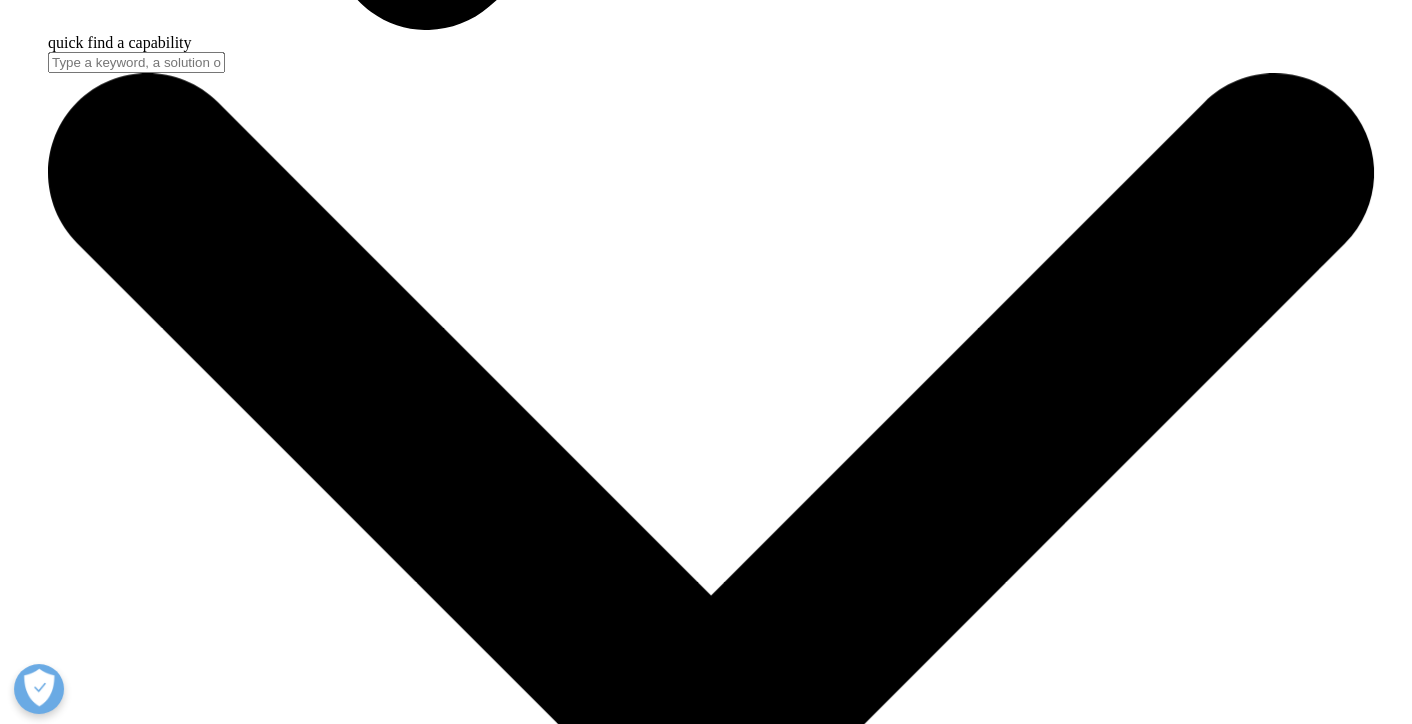 click at bounding box center [345, -2010] 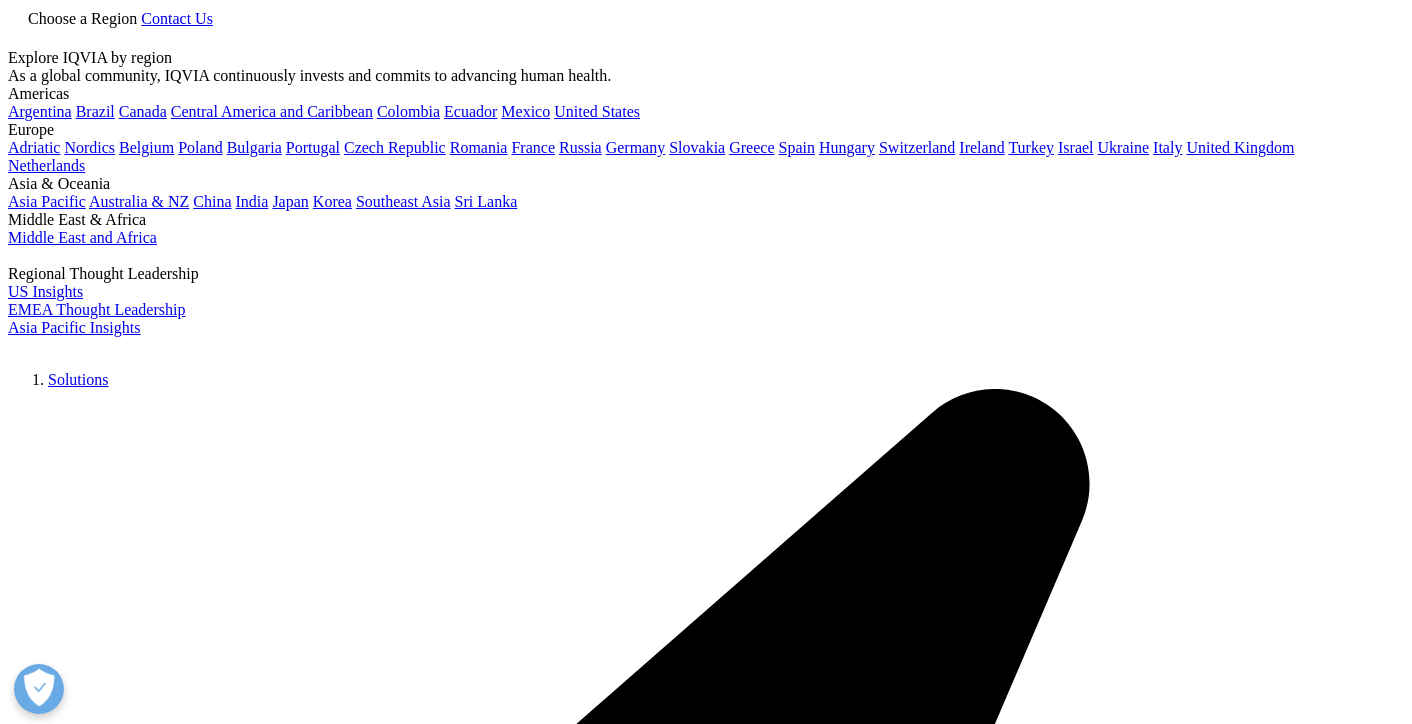 select on "Patient Seeking Clinical Trials" 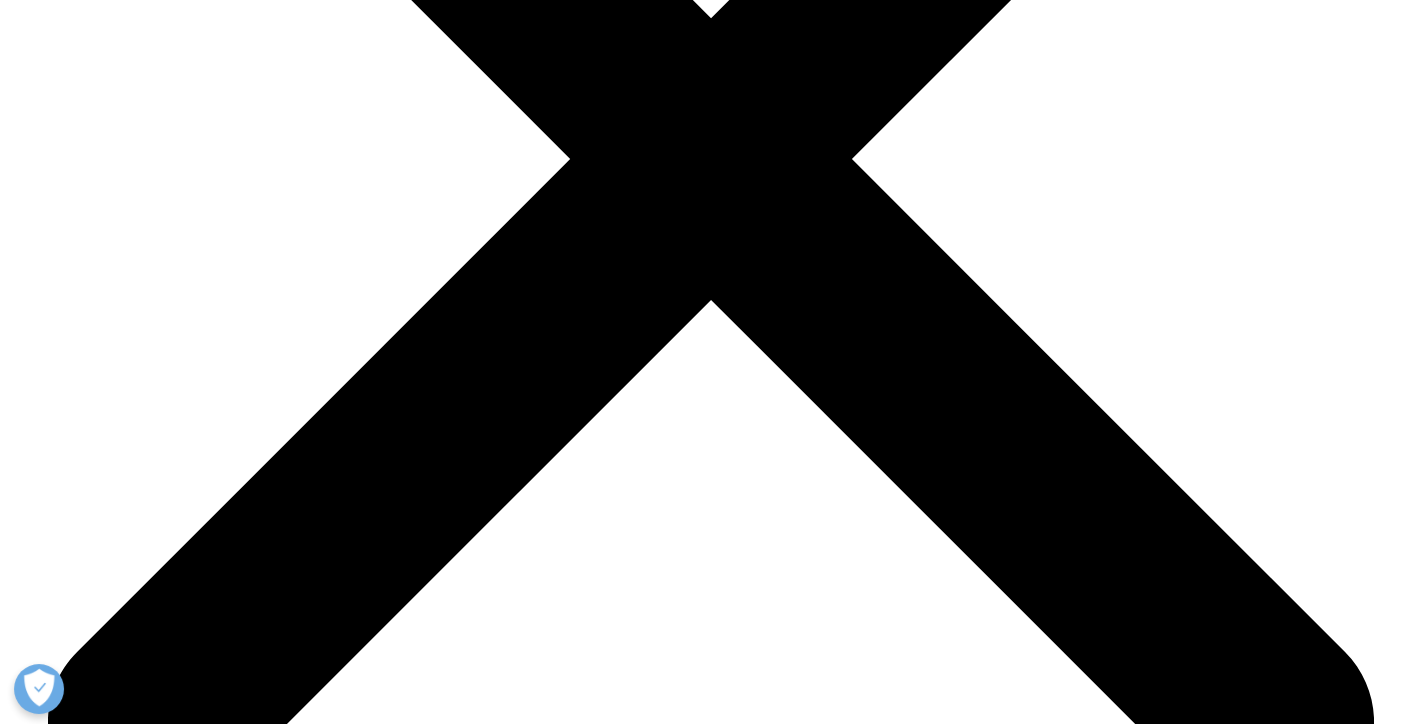 scroll, scrollTop: 0, scrollLeft: 0, axis: both 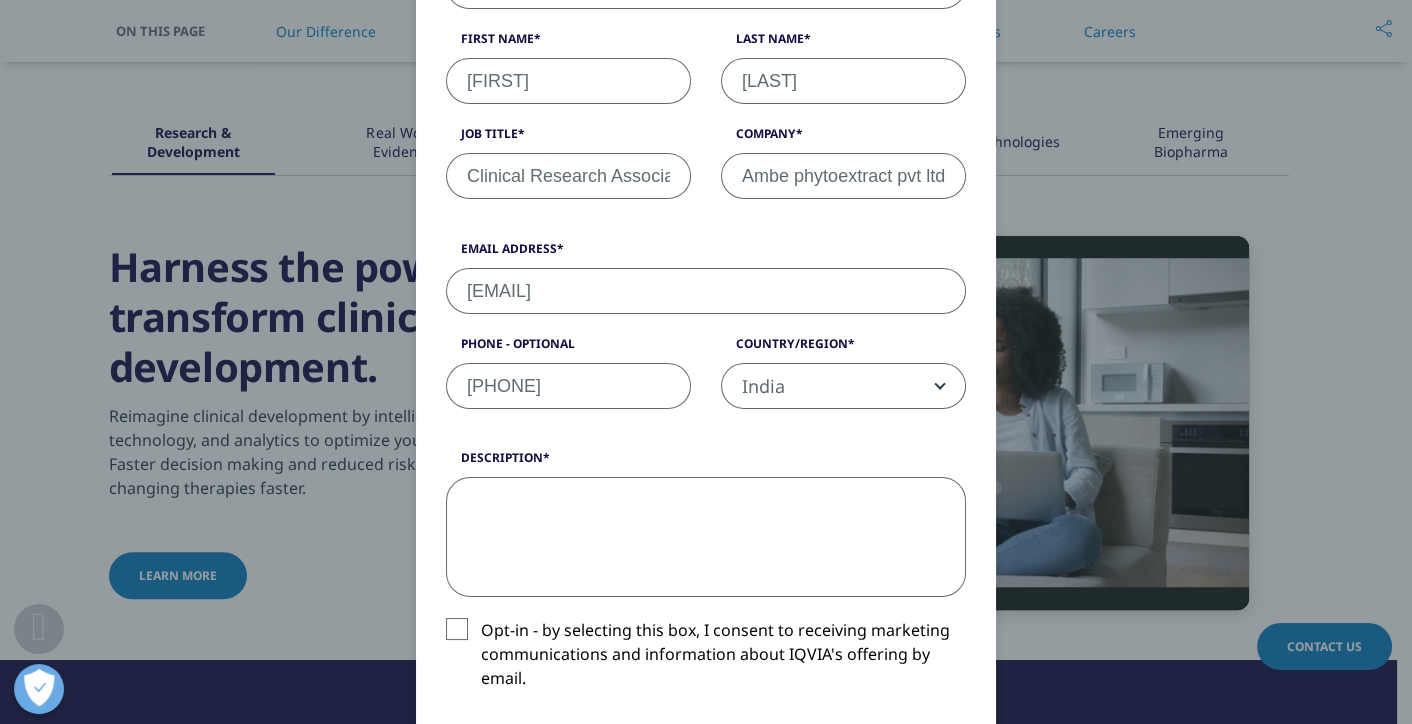 paste on "My name is [Your Name], and I am reaching out on behalf of Ambe Phytoextracts Pvt. Ltd., a company specializing in high-quality herbal extracts and nutraceutical ingredients. We are currently exploring opportunities to conduct a clinical trial for one of our products and would like to initiate a discussion with IQVIA regarding potential collaboration and support.
Given IQVIA’s global expertise and robust capabilities in clinical research, we believe your organization would be a valuable partner in guiding and executing this study effectively.
We would appreciate the opportunity to schedule a brief introductory call to discuss our objectives, the scope of the study, and explore how we might move forward together.
Please let us know a convenient time for you or your team to connect." 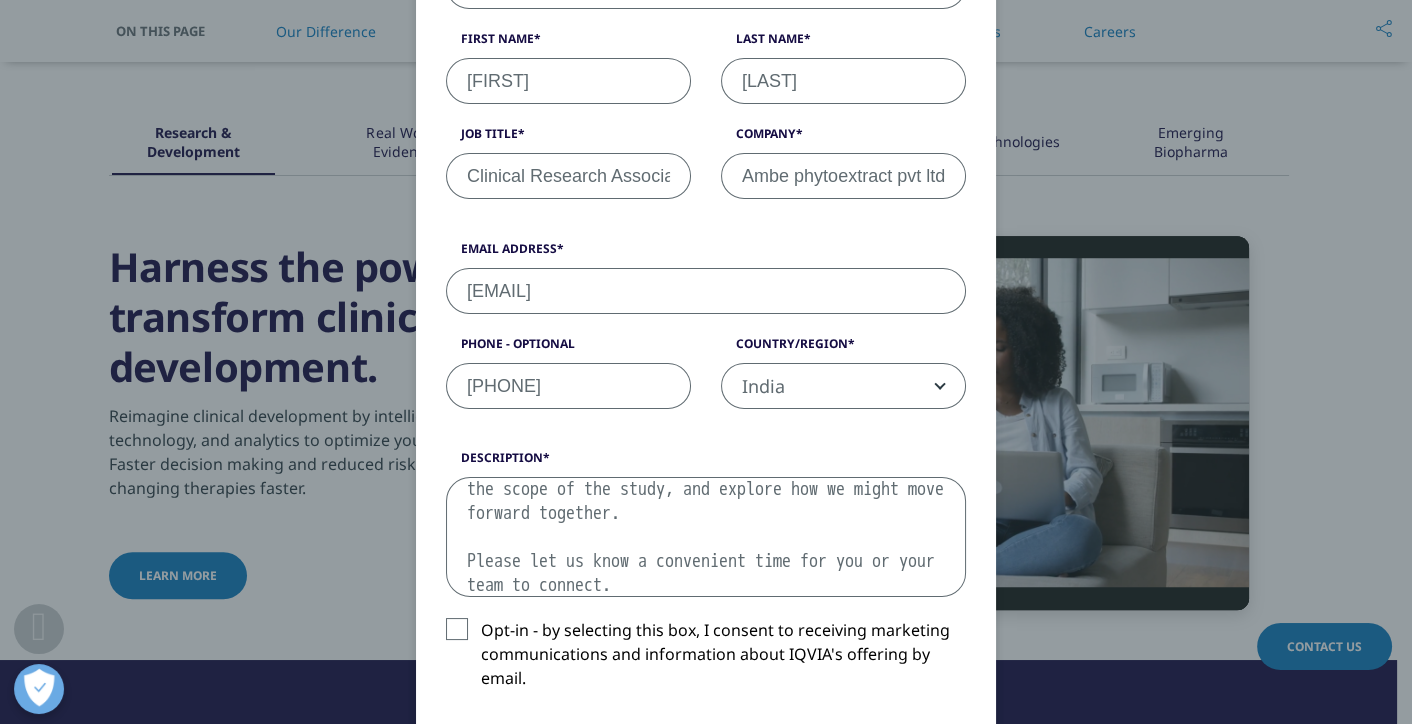 scroll, scrollTop: 9, scrollLeft: 0, axis: vertical 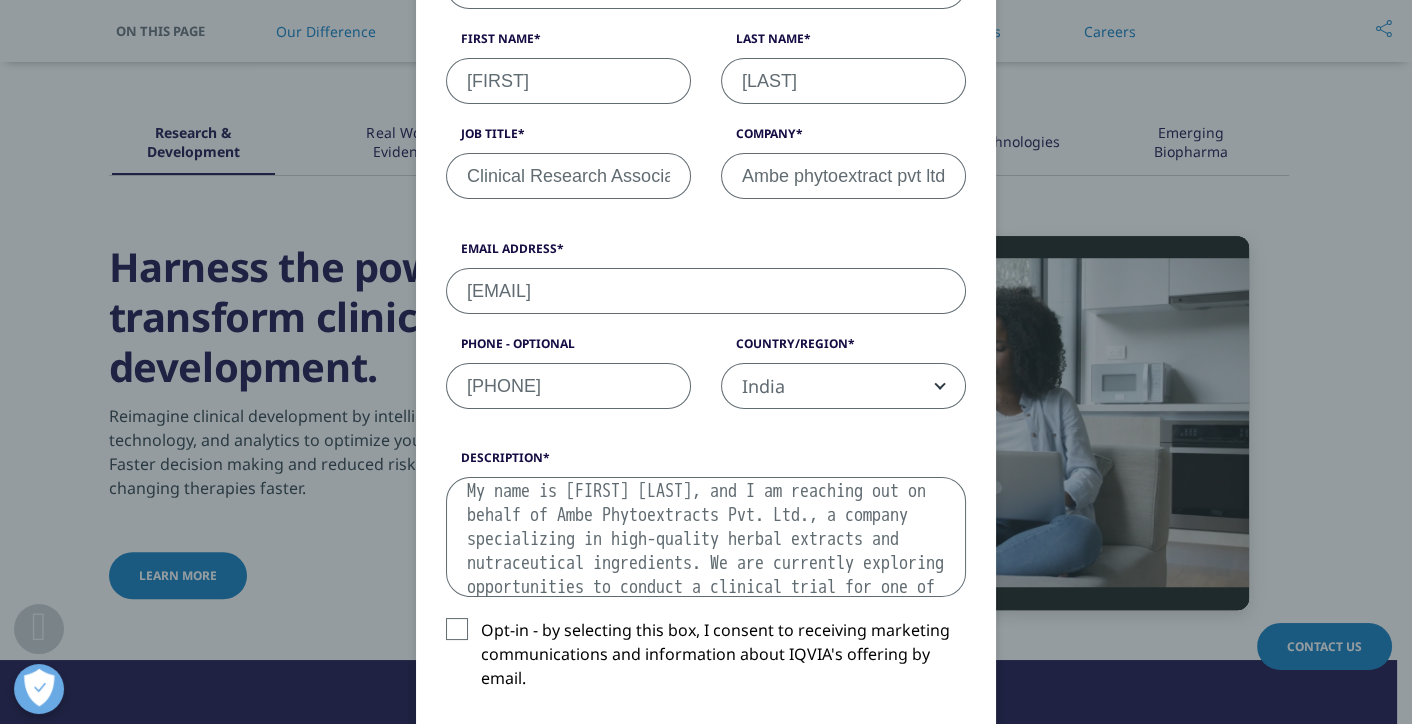 click on "My name is [Your Name], and I am reaching out on behalf of Ambe Phytoextracts Pvt. Ltd., a company specializing in high-quality herbal extracts and nutraceutical ingredients. We are currently exploring opportunities to conduct a clinical trial for one of our products and would like to initiate a discussion with IQVIA regarding potential collaboration and support.
Given IQVIA’s global expertise and robust capabilities in clinical research, we believe your organization would be a valuable partner in guiding and executing this study effectively.
We would appreciate the opportunity to schedule a brief introductory call to discuss our objectives, the scope of the study, and explore how we might move forward together.
Please let us know a convenient time for you or your team to connect." at bounding box center [706, 537] 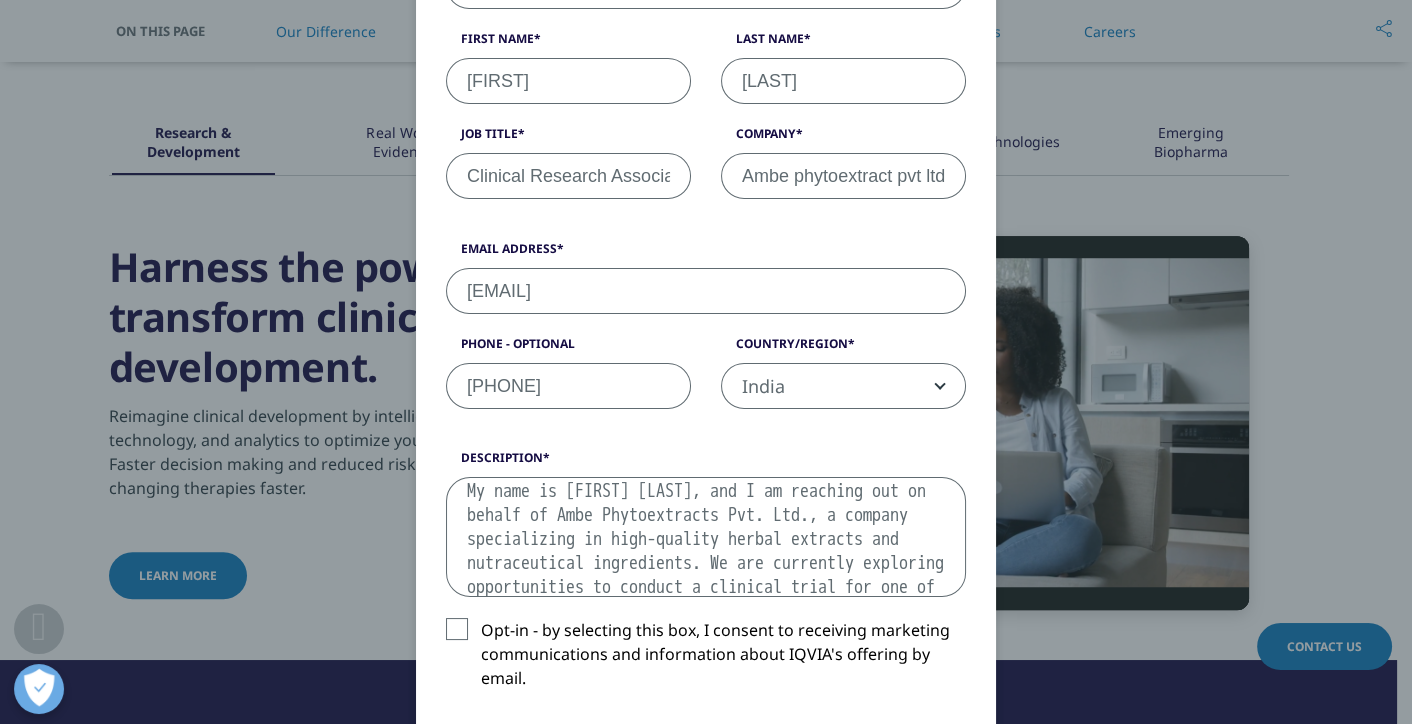 type on "My name is , and I am reaching out on behalf of Ambe Phytoextracts Pvt. Ltd., a company specializing in high-quality herbal extracts and nutraceutical ingredients. We are currently exploring opportunities to conduct a clinical trial for one of our products and would like to initiate a discussion with IQVIA regarding potential collaboration and support.
Given IQVIA’s global expertise and robust capabilities in clinical research, we believe your organization would be a valuable partner in guiding and executing this study effectively.
We would appreciate the opportunity to schedule a brief introductory call to discuss our objectives, the scope of the study, and explore how we might move forward together.
Please let us know a convenient time for you or your team to connect." 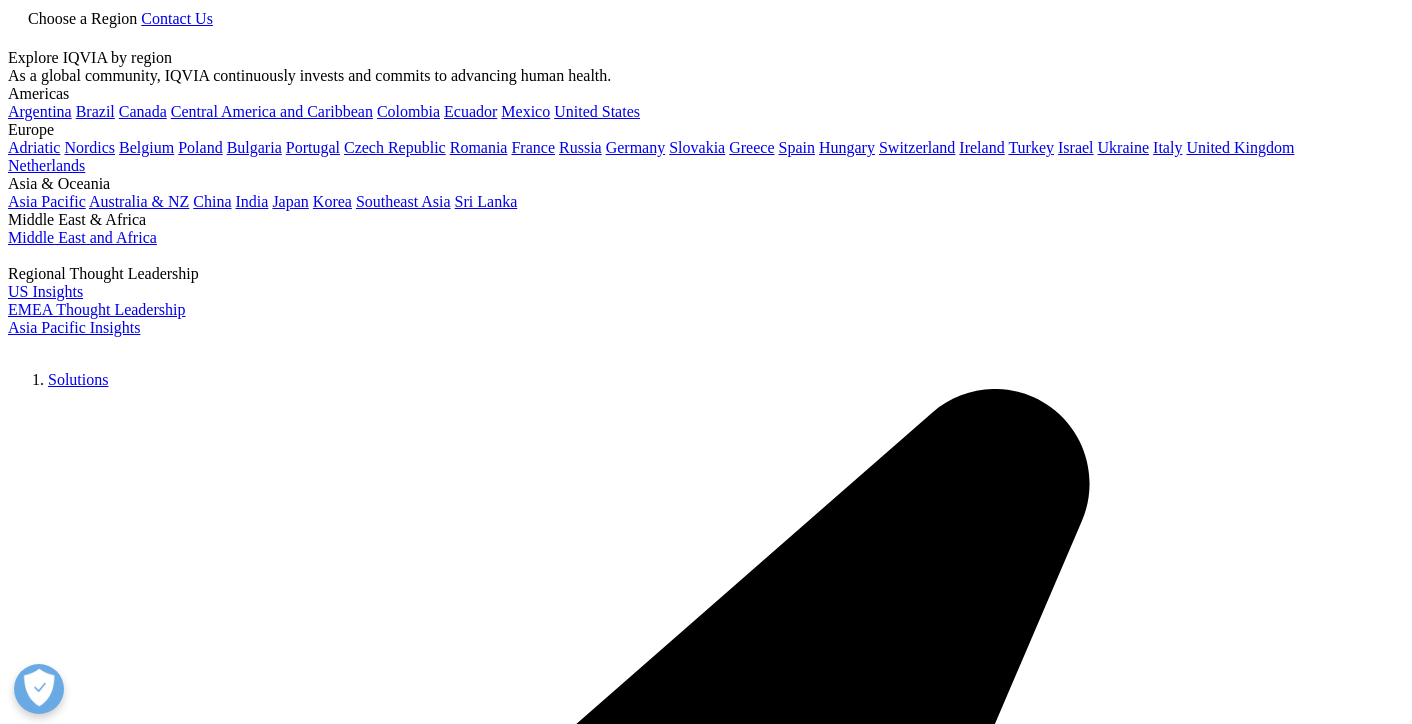 select on "Patient Seeking Clinical Trials" 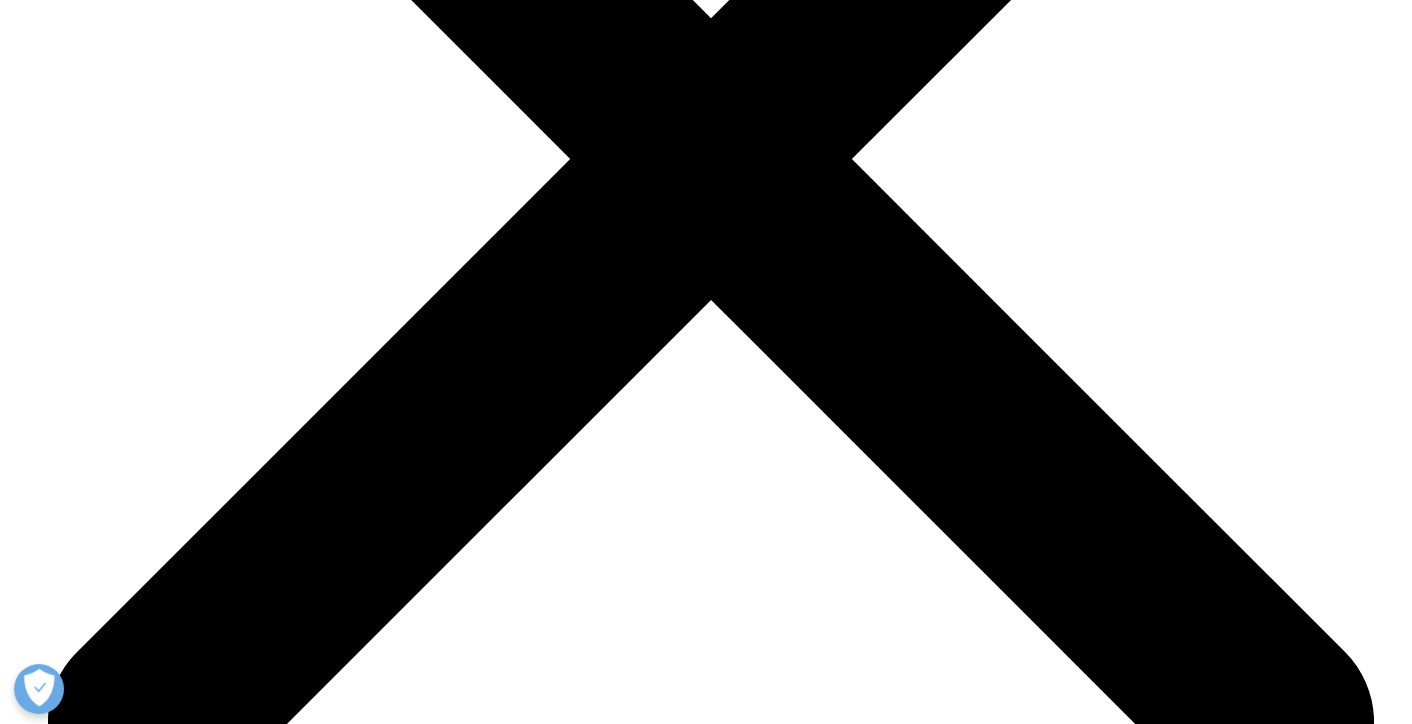 scroll, scrollTop: 0, scrollLeft: 0, axis: both 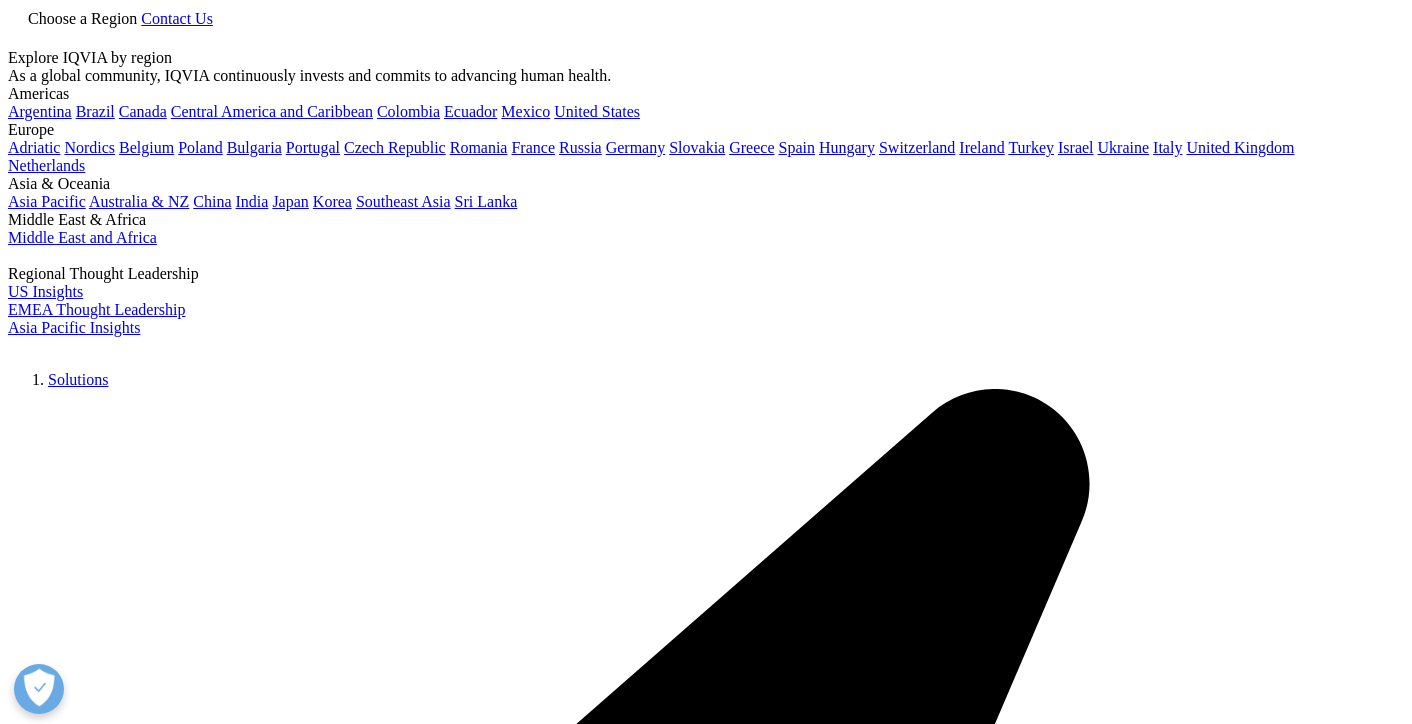select on "Patient Seeking Clinical Trials" 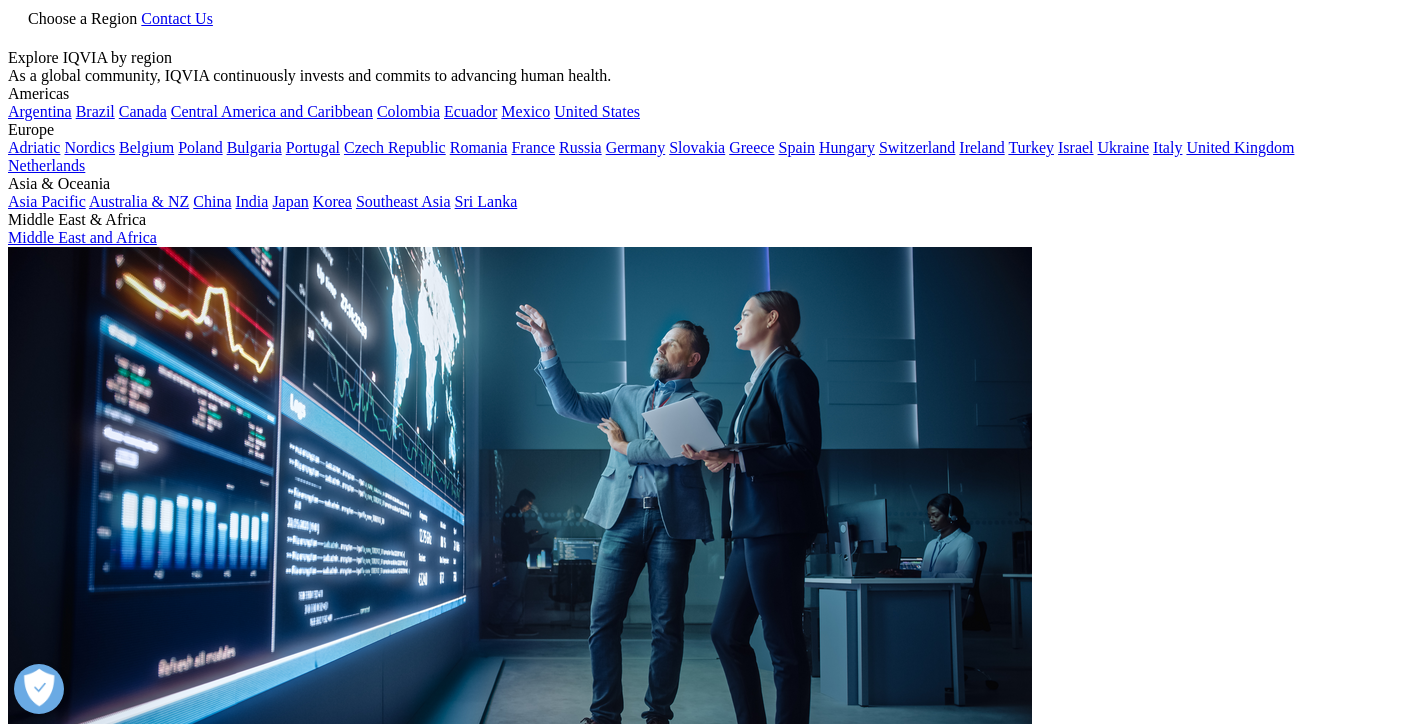 select on "India" 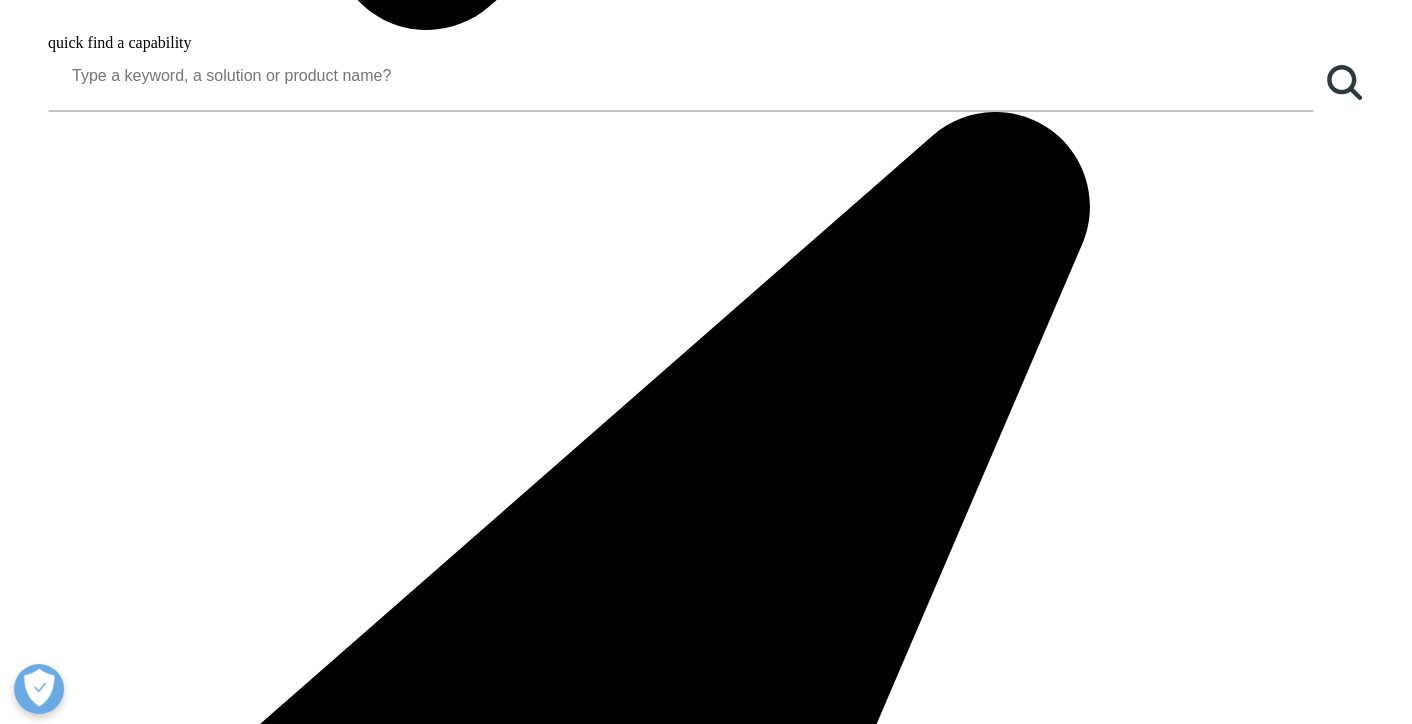 scroll, scrollTop: 0, scrollLeft: 0, axis: both 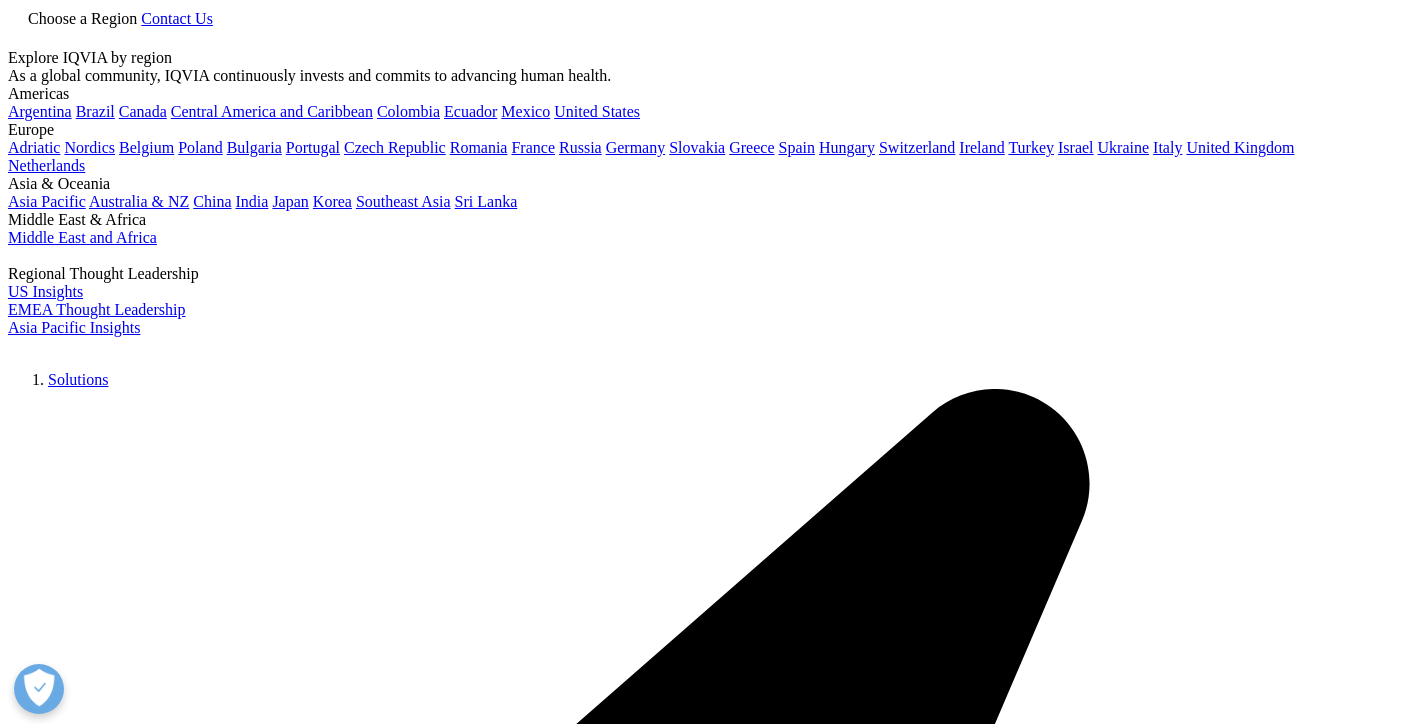 select on "Patient Seeking Clinical Trials" 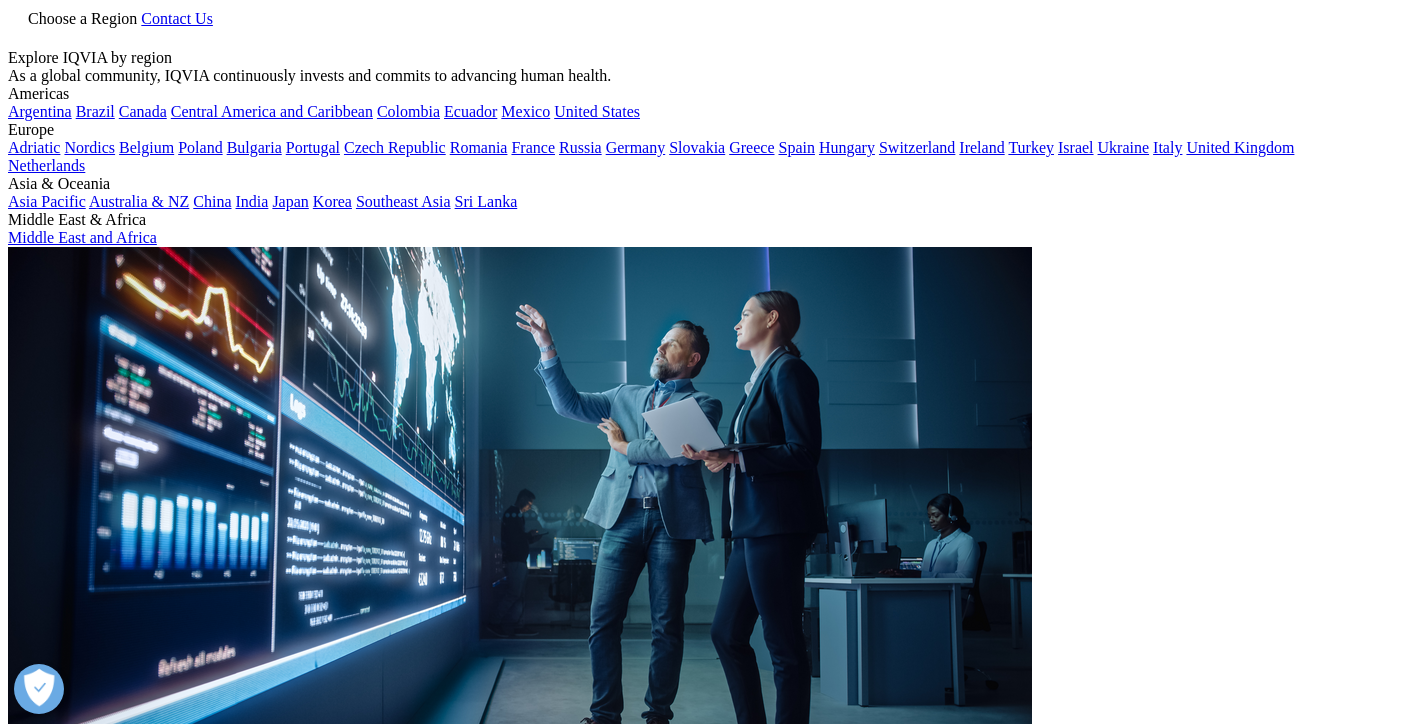 scroll, scrollTop: 2451, scrollLeft: 0, axis: vertical 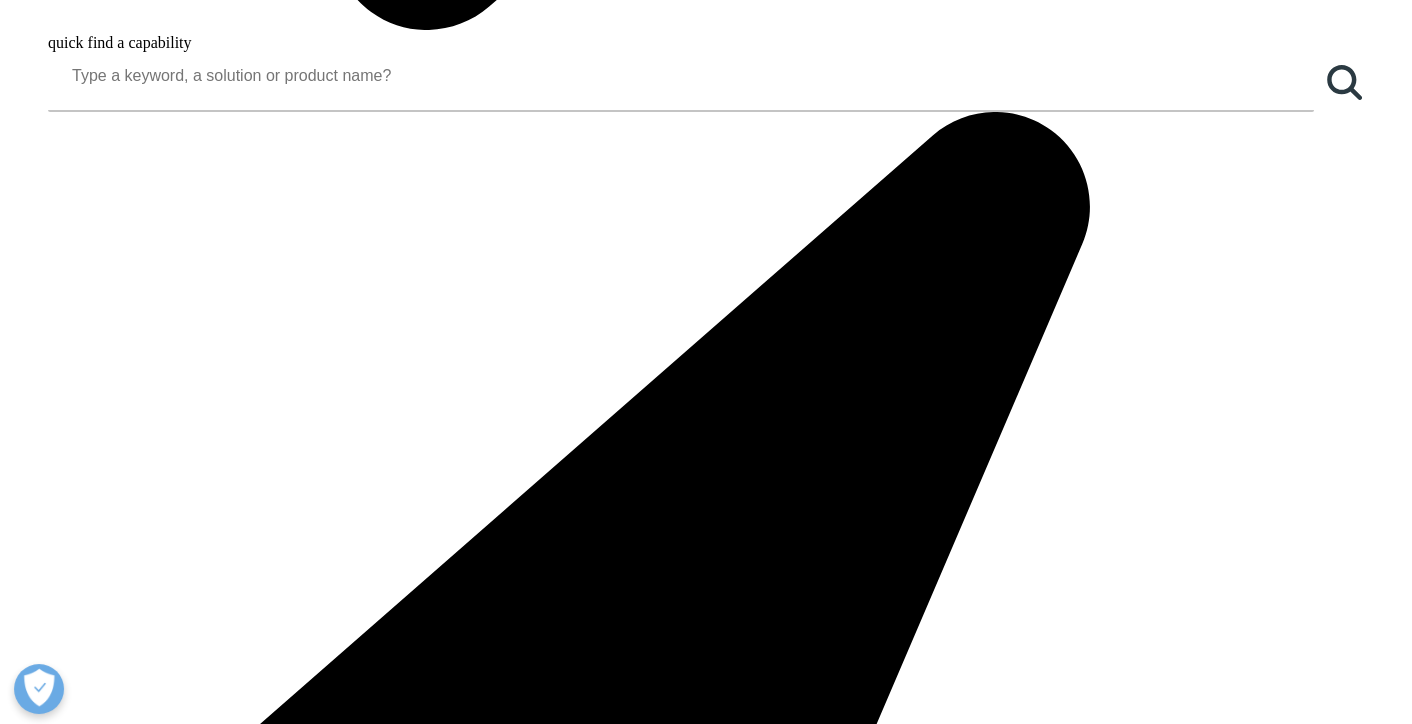 type on "My name is Srishti Rao, and I am reaching out on behalf of Ambe Phytoextracts Pvt. Ltd. in Noida, a company specializing in high-quality herbal extracts and nutraceutical ingredients. We are currently exploring opportunities to conduct a clinical trial for one of our extracts and would like to initiate a discussion with IQVIA regarding potential collaboration and support.
Given IQVIA’s global expertise and robust capabilities in clinical research, we believe your organization would be a valuable partner in guiding and executing this study effectively.
We would appreciate the opportunity to schedule a brief introductory call to discuss our objectives, the scope of the study, and explore how we might move forward together.
You can connect with me through the phone number  or emai address provided. Will be waiting for your prompt response." 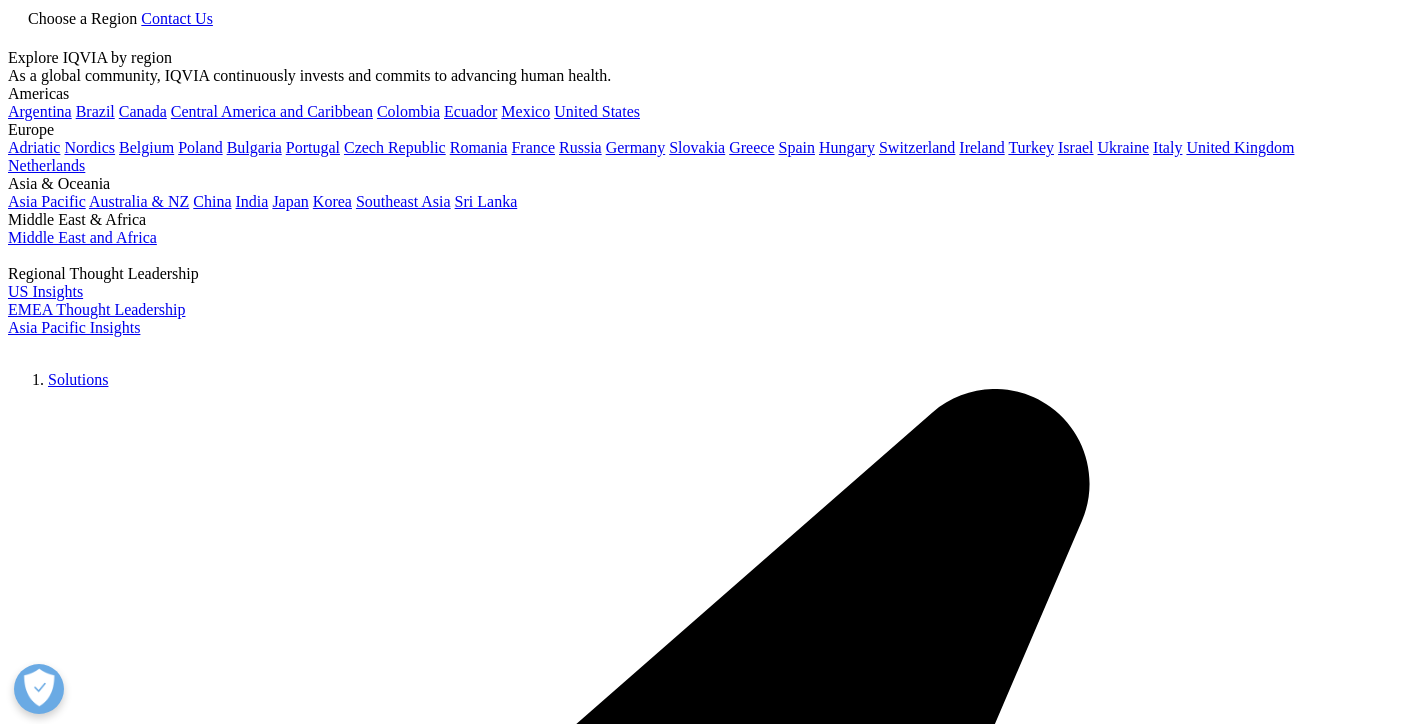 select on "Patient Seeking Clinical Trials" 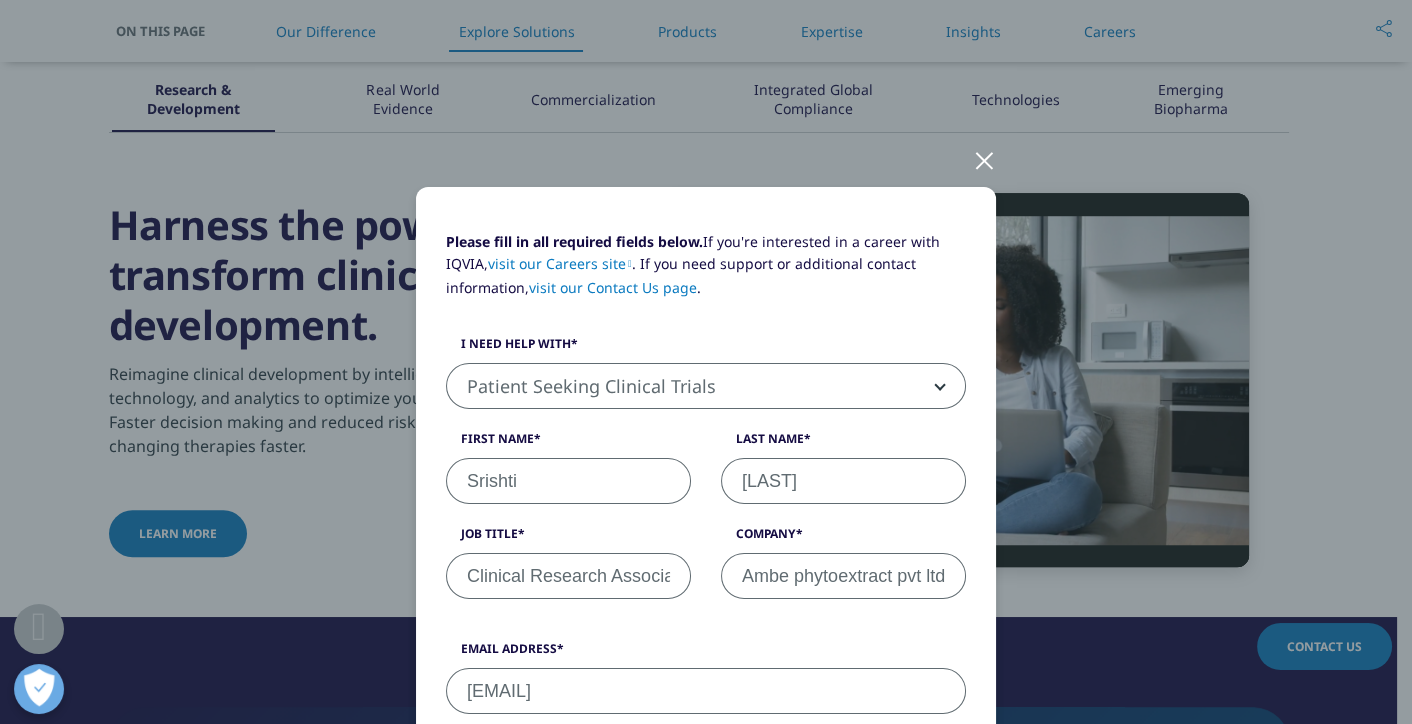 scroll, scrollTop: 0, scrollLeft: 0, axis: both 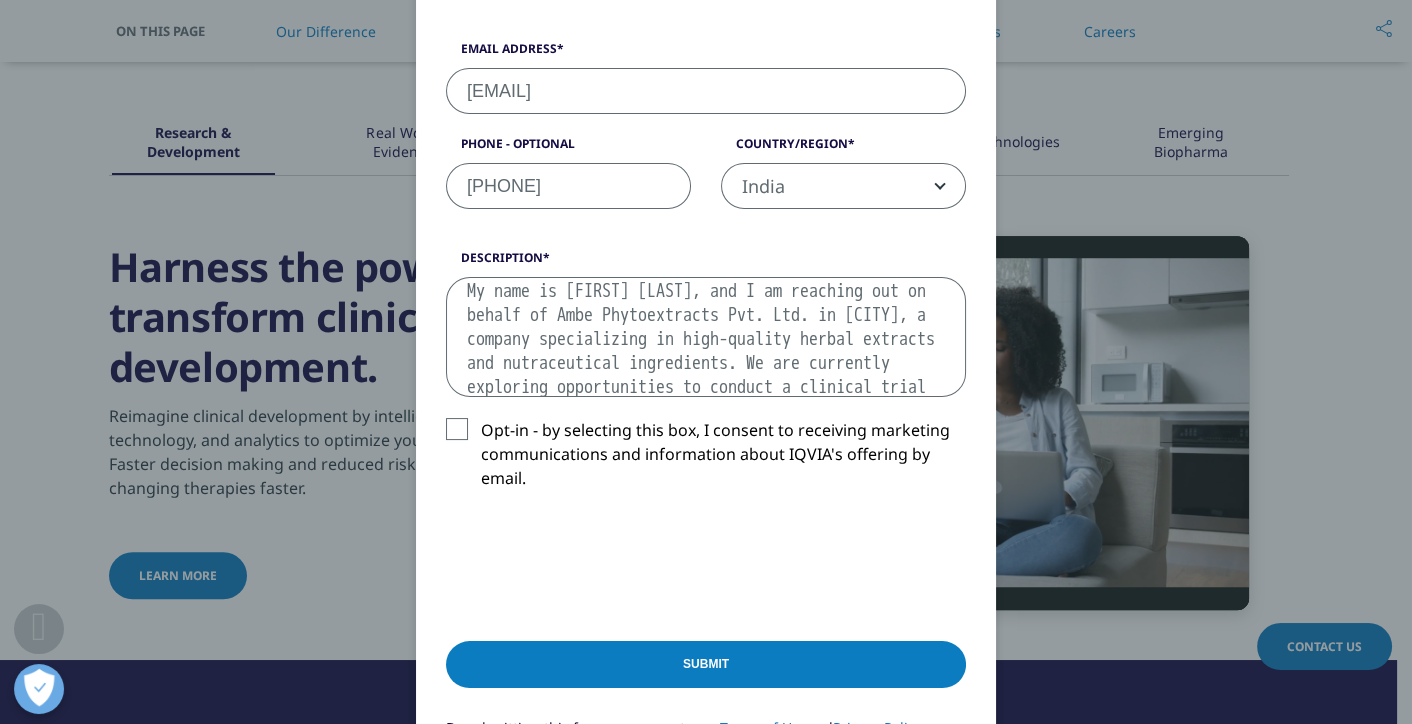 drag, startPoint x: 456, startPoint y: 293, endPoint x: 912, endPoint y: 380, distance: 464.22516 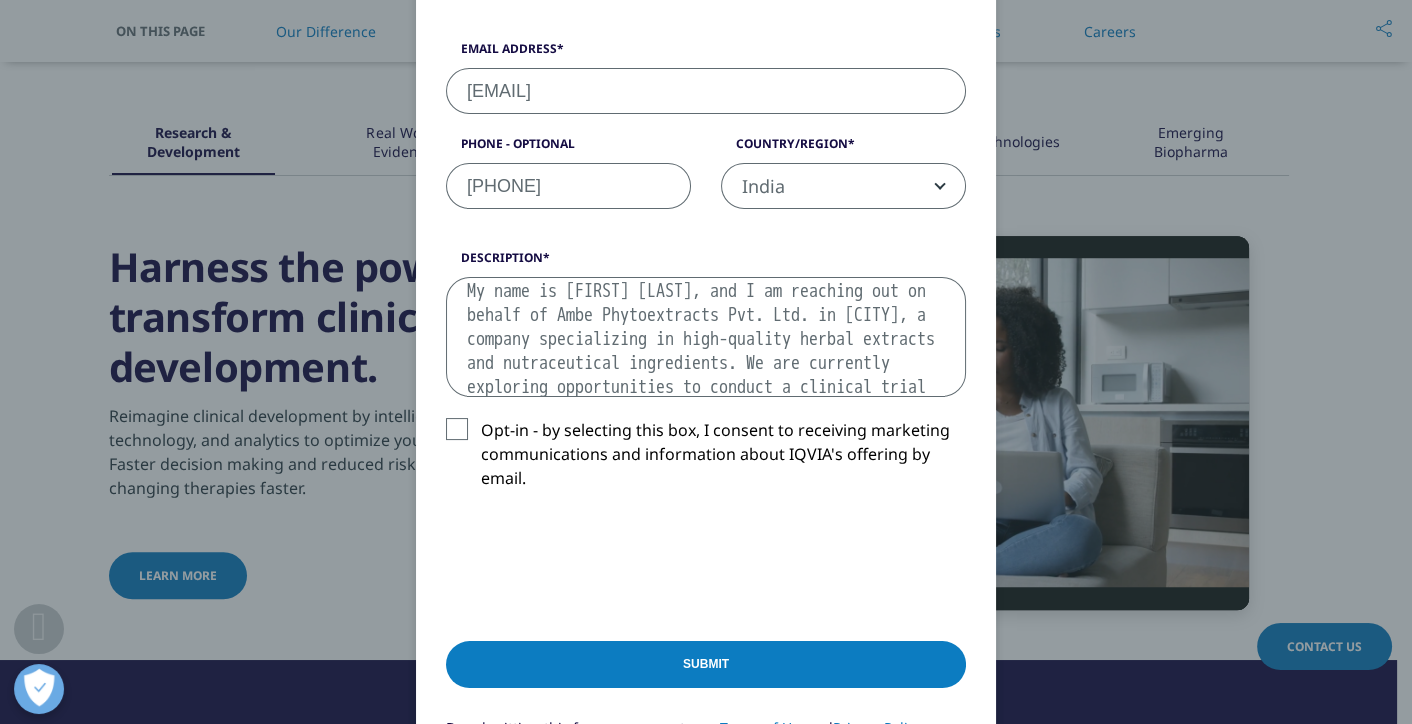 click on "My name is [FIRST] [LAST], and I am reaching out on behalf of [COMPANY_NAME] in [CITY], a company specializing in high-quality herbal extracts and nutraceutical ingredients. We are currently exploring opportunities to conduct a clinical trial for one of our extracts and would like to initiate a discussion with [COMPANY_NAME] regarding potential collaboration and support.
Given [COMPANY_NAME]’s global expertise and robust capabilities in clinical research, we believe your organization would be a valuable partner in guiding and executing this study effectively.
We would appreciate the opportunity to schedule a brief introductory call to discuss our objectives, the scope of the study, and explore how we might move forward together.
You can connect with me through the phone number  or emai address provided. Will be waiting for your prompt response." at bounding box center [706, 337] 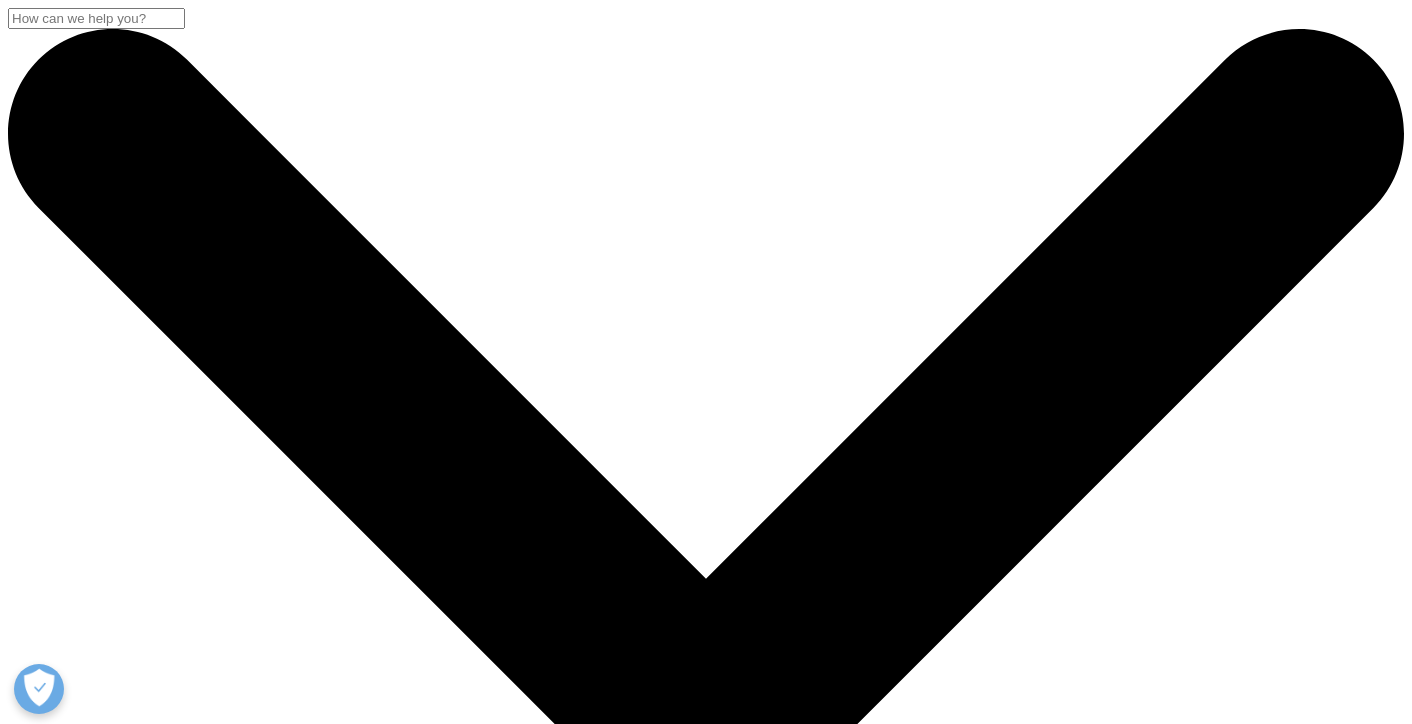 scroll, scrollTop: 0, scrollLeft: 0, axis: both 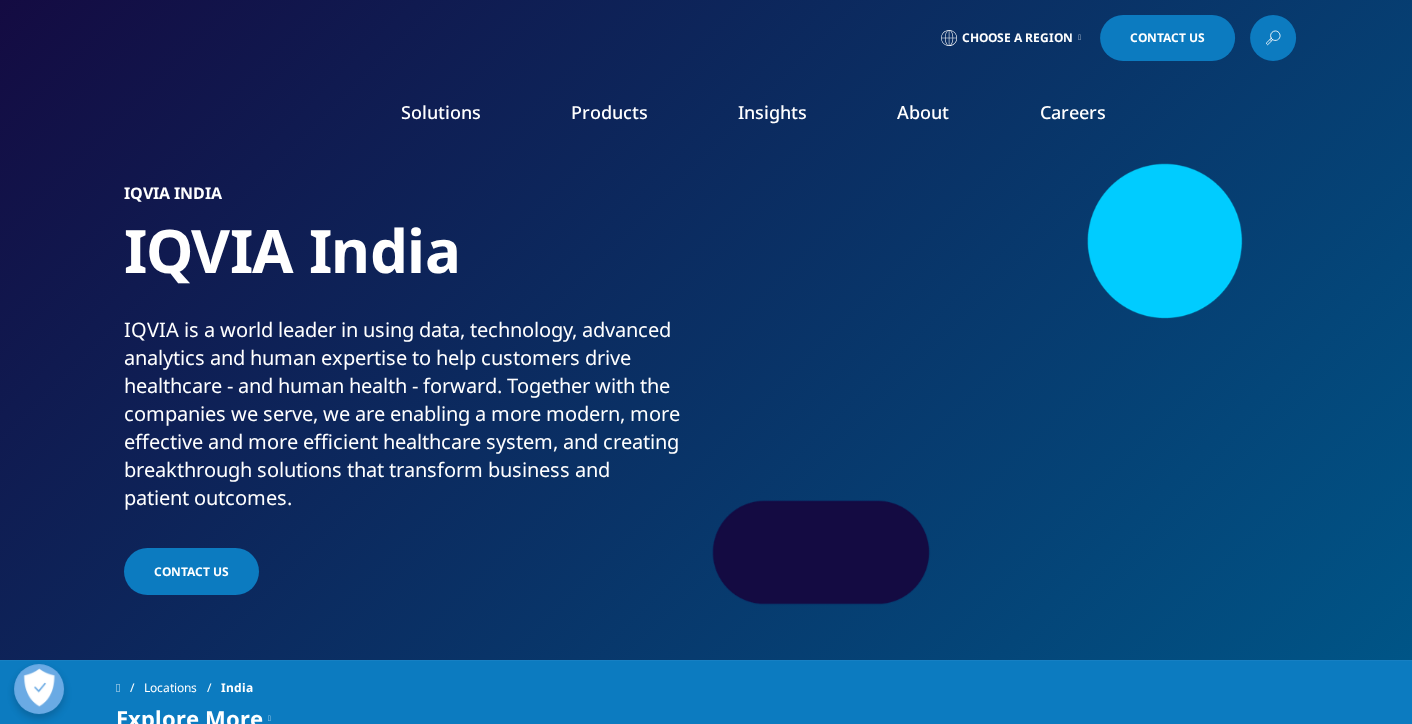 click on "Contact Us" at bounding box center [1167, 38] 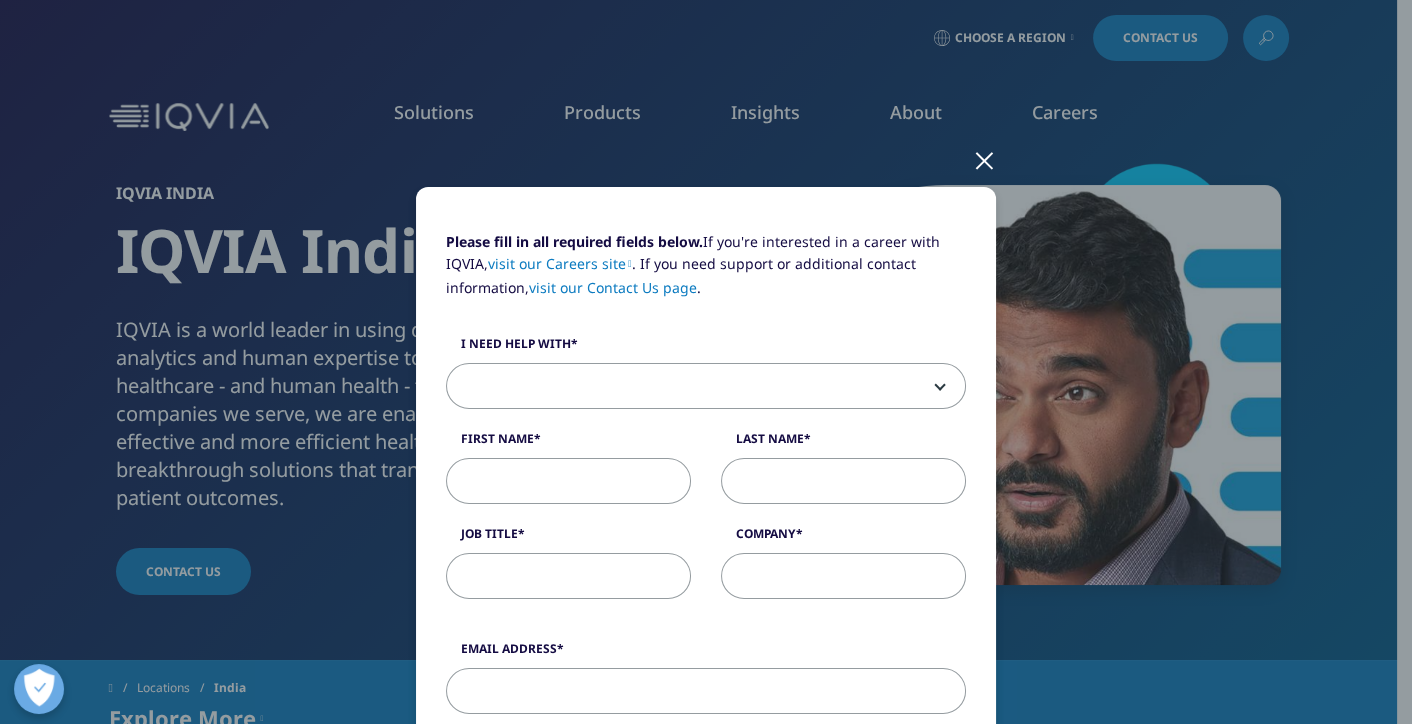 click on "Please fill in all required fields below.  If you're interested in a career with IQVIA,  visit our Careers site . If you need support or additional contact information,  visit our Contact Us page .
I need help with
Sales
HR/Career
Patient Seeking Clinical Trials
Site/Investigator Waiting List
Accounts Payable/Receivable
Other
First Name
Last Name
Job Title
Company
Interest
Analytics Solutions
Global Services (consulting/outsourcing)
Contract Sales and Medical Solutions
Data and Insights
Real World Solutions
Research and Development Solutions
Technology Solutions
Commercialization
Safety, Regulatory, Quality, Commercial Compliance and Med Info
Email Address
Phone - Optional
Country/Region" at bounding box center [706, 831] 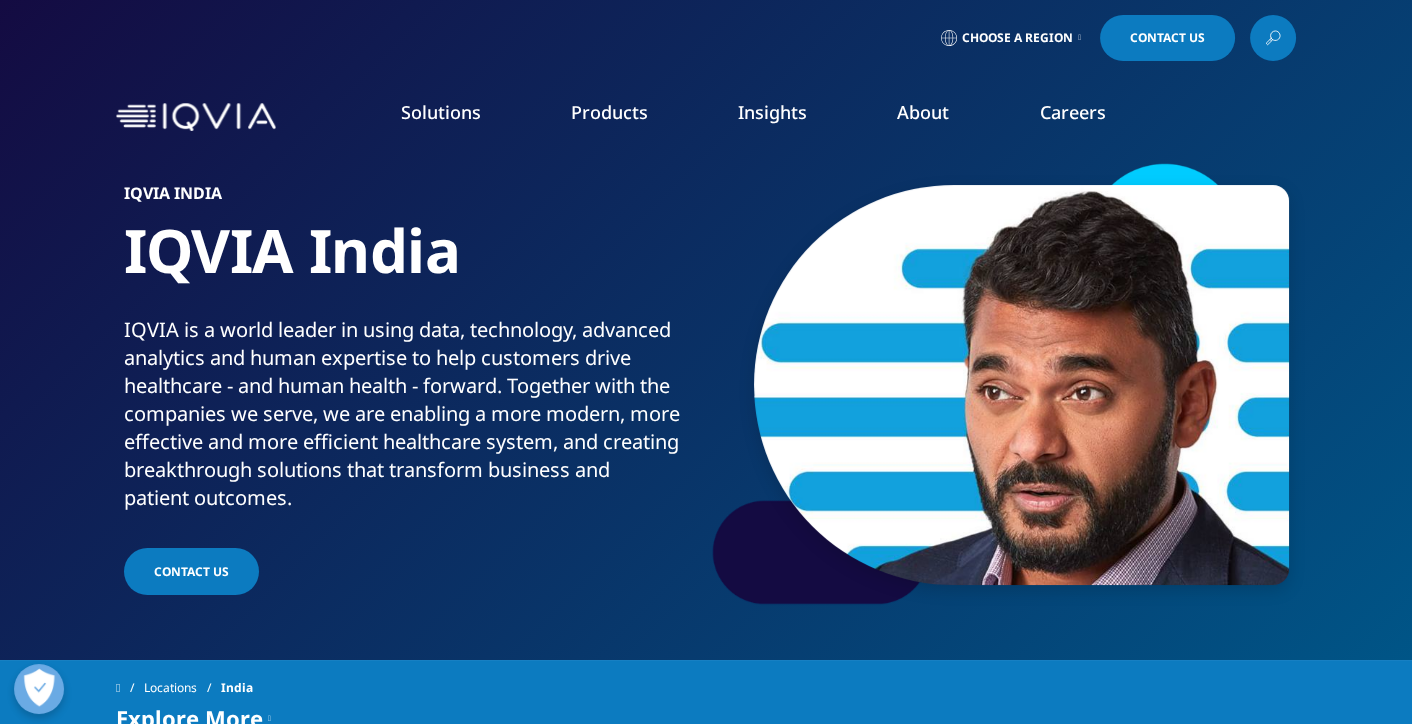 click on "Choose a Region" at bounding box center (1011, 38) 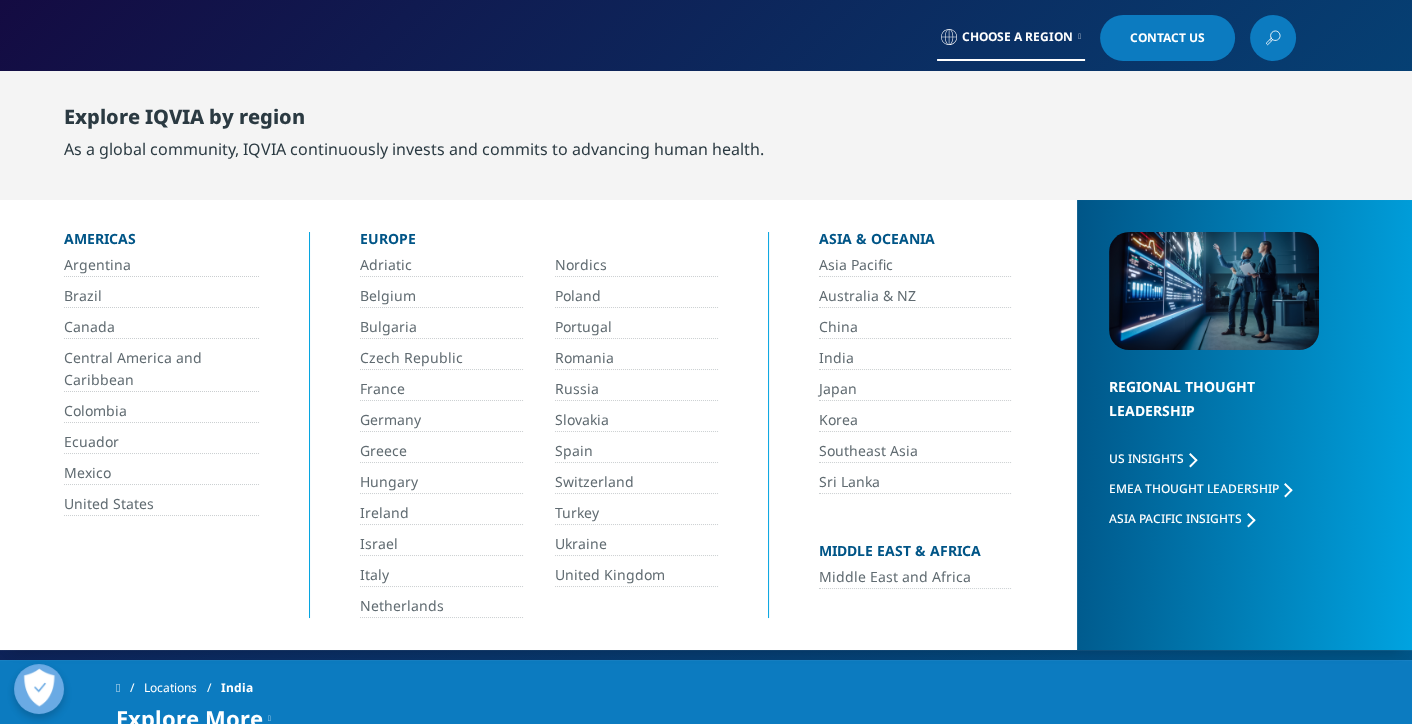 click on "India" at bounding box center (915, 358) 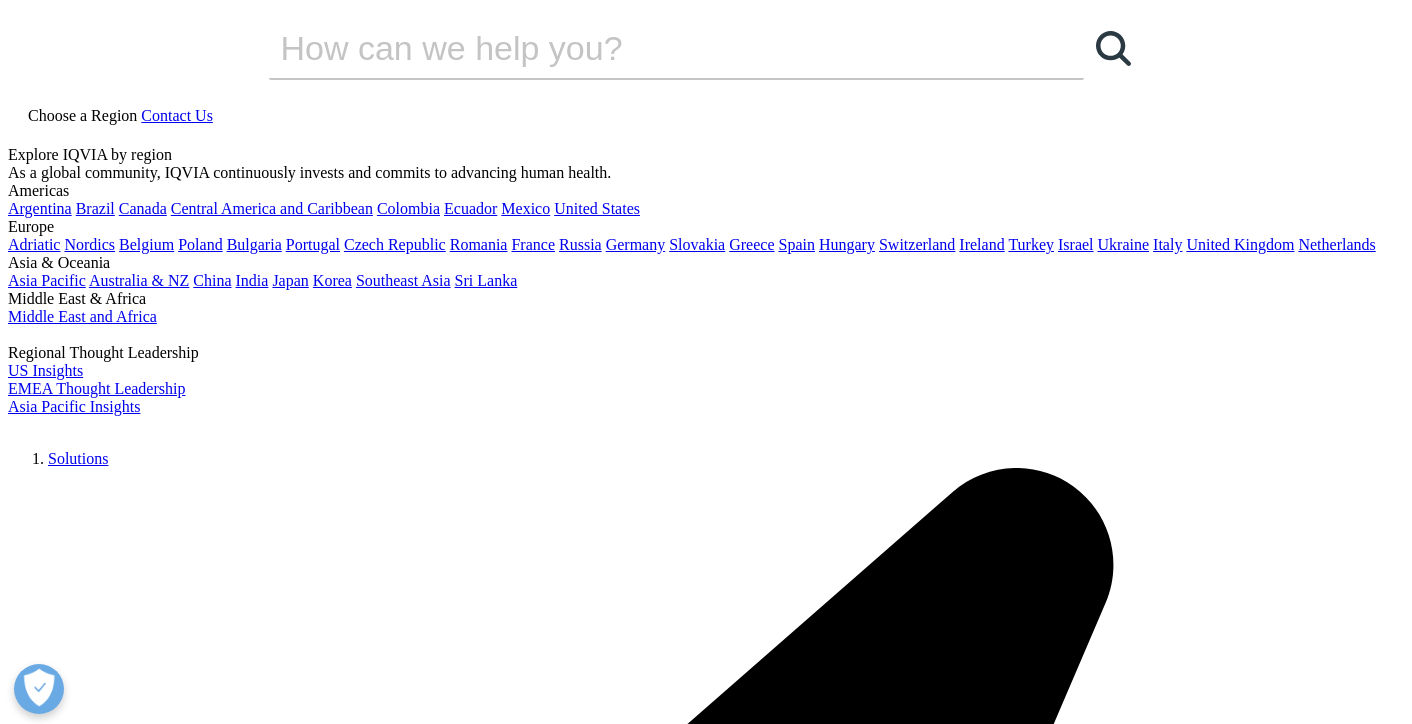 scroll, scrollTop: 0, scrollLeft: 0, axis: both 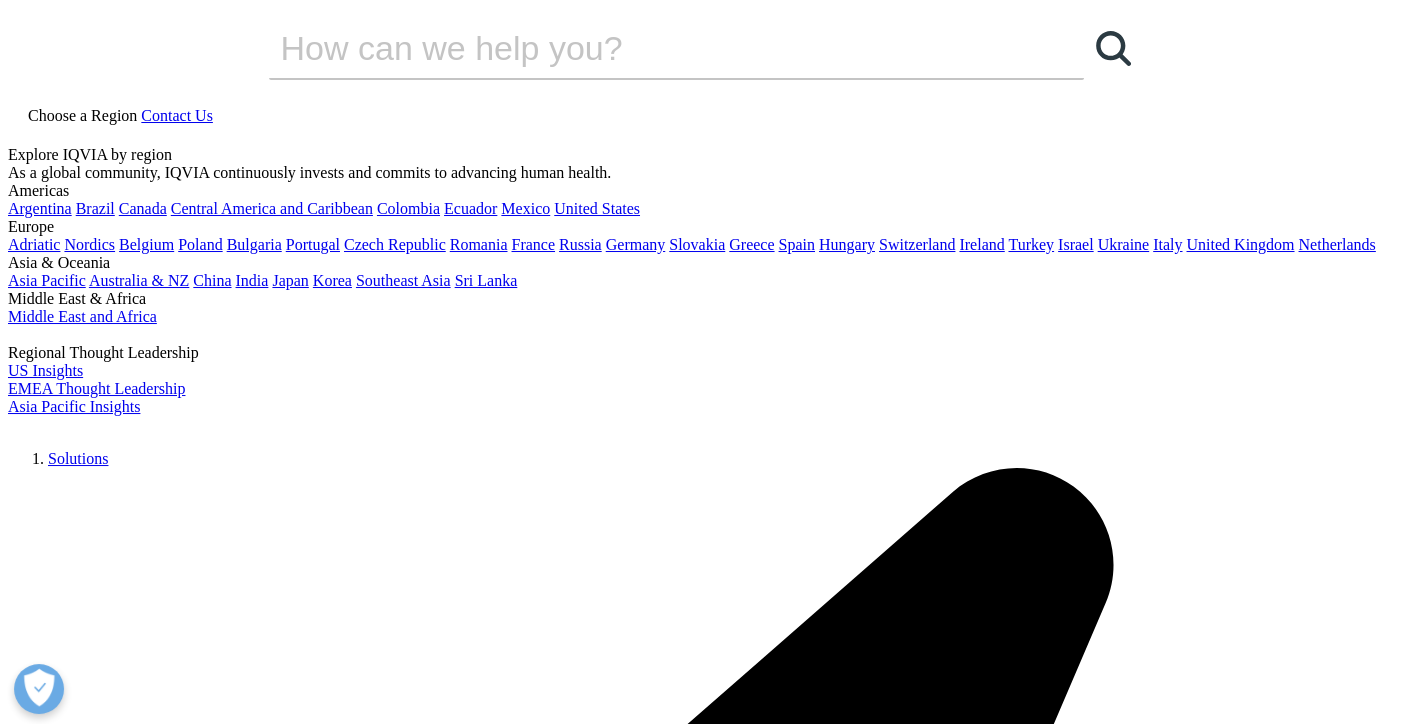 click on "Contact Us" at bounding box center (177, 115) 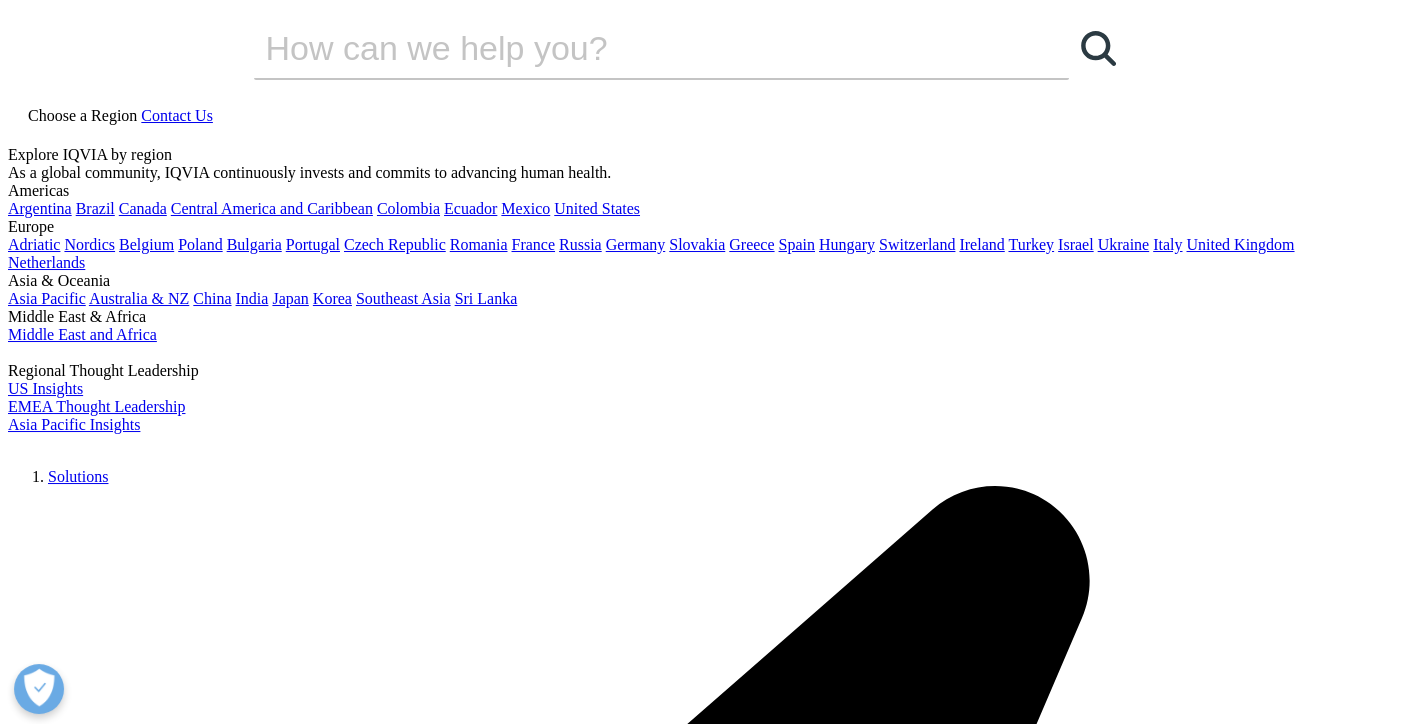 click at bounding box center (315, 37313) 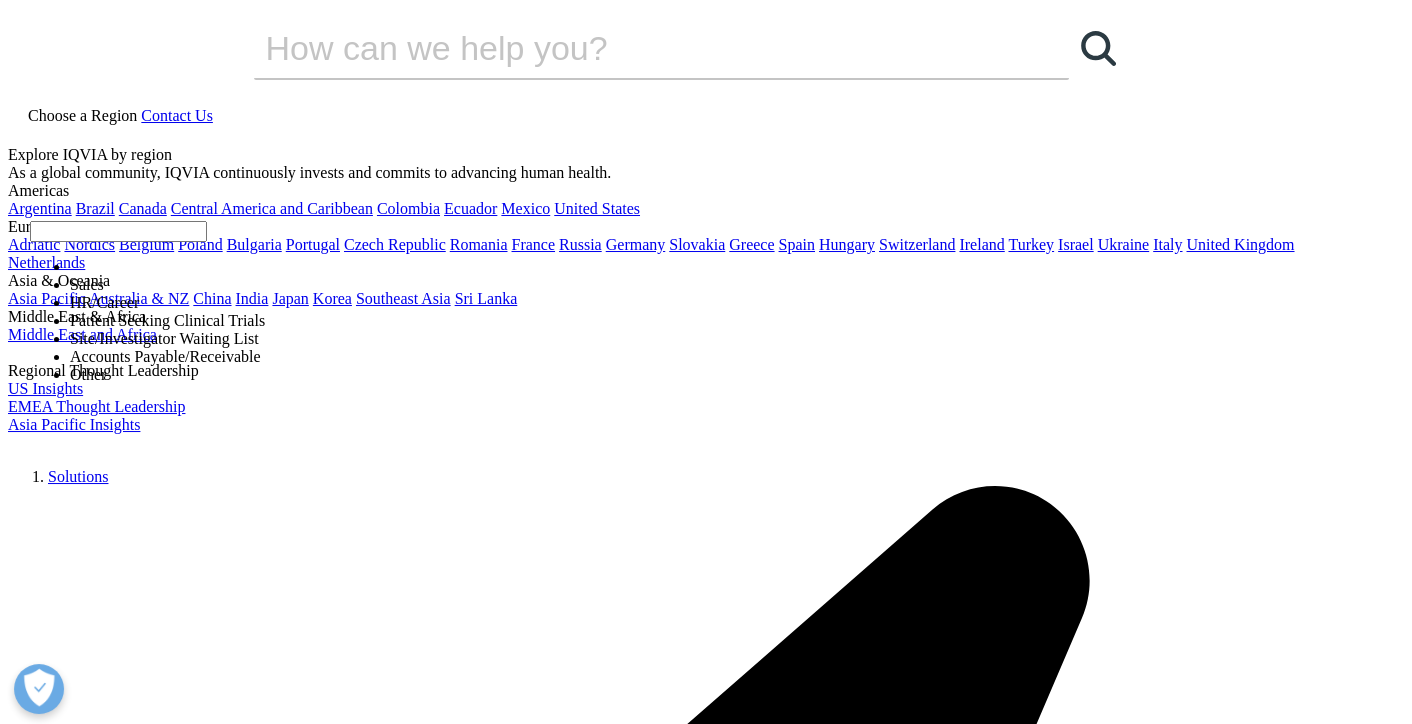 select on "Patient Seeking Clinical Trials" 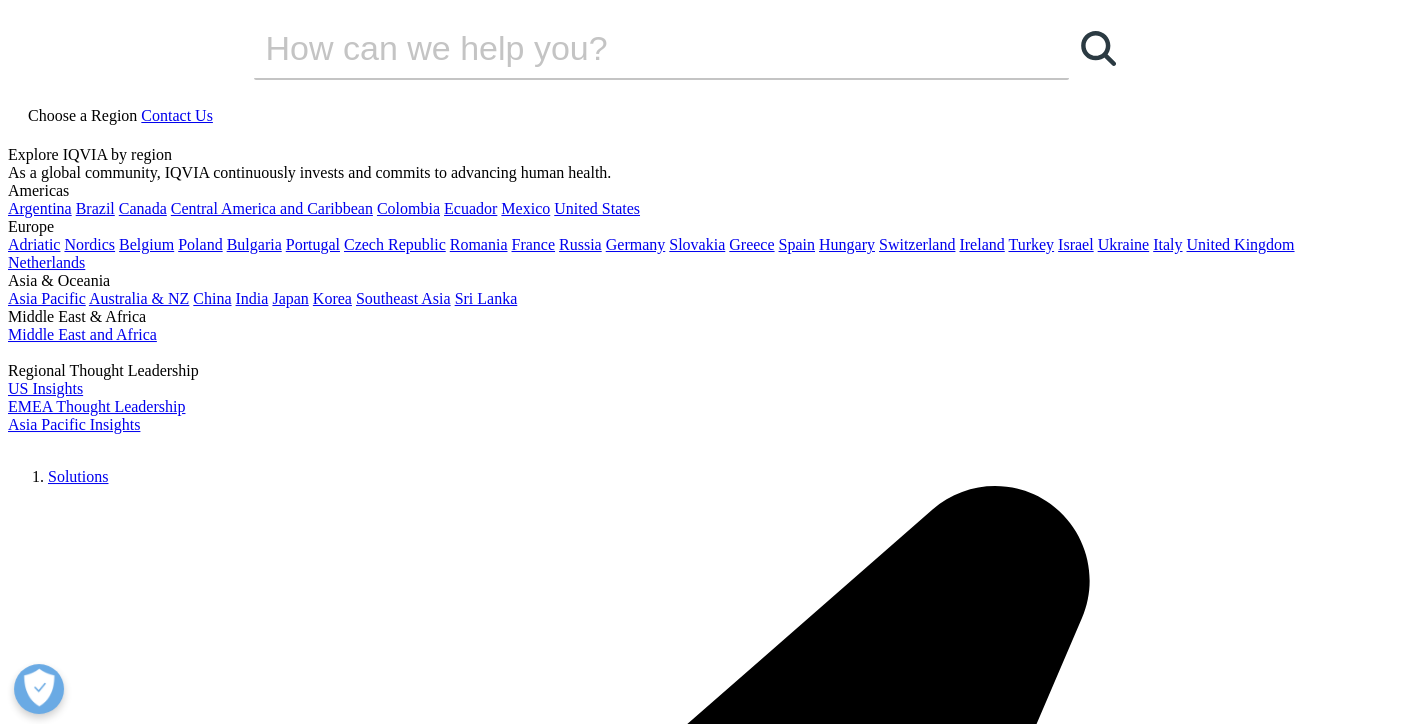 click on "First Name" at bounding box center [172, 42650] 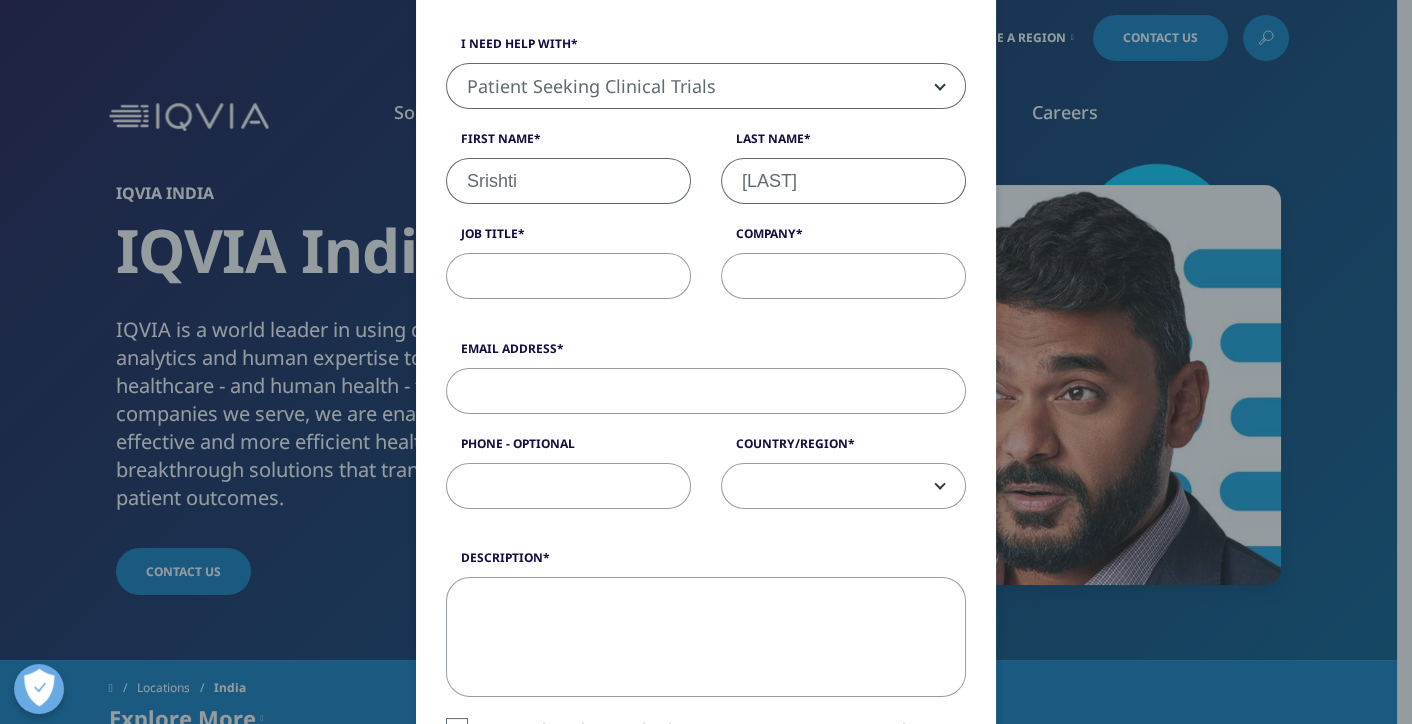 click on "Job Title" at bounding box center (568, 276) 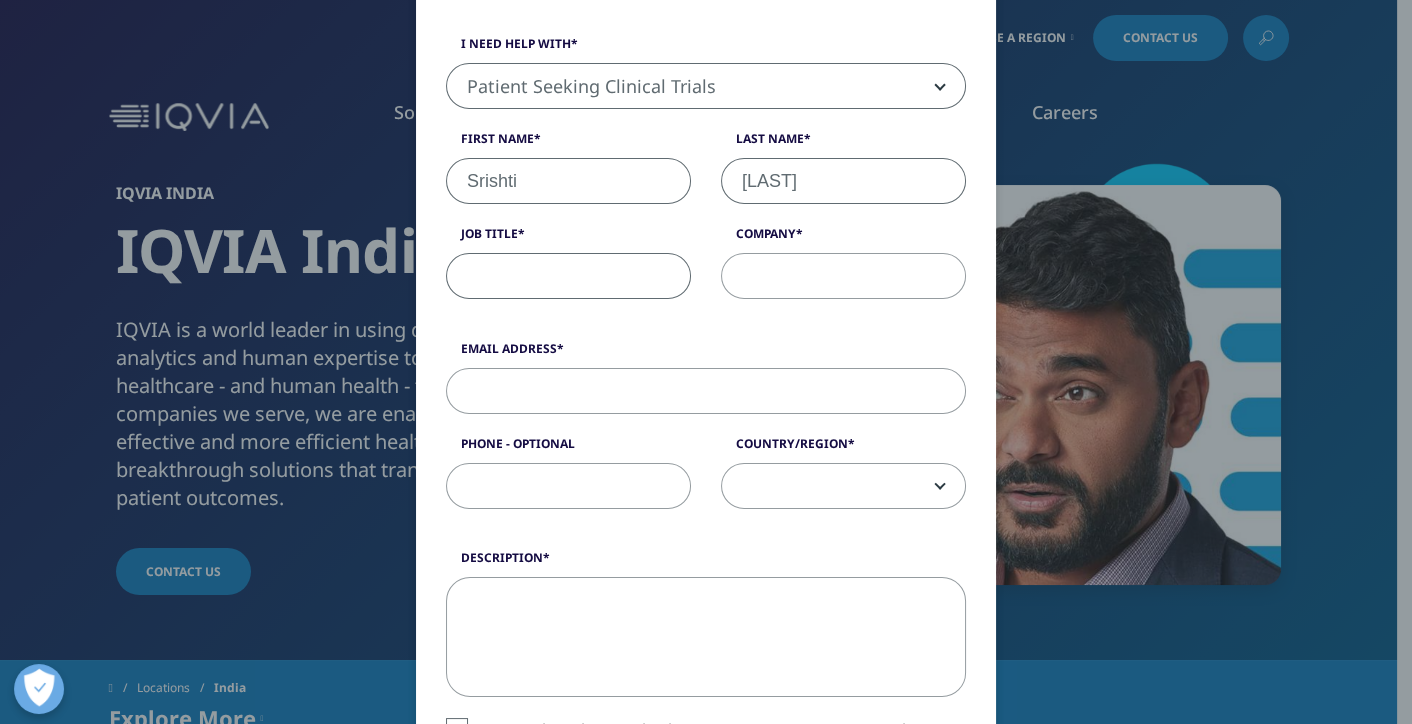 type on "Clinical Research Associate 2" 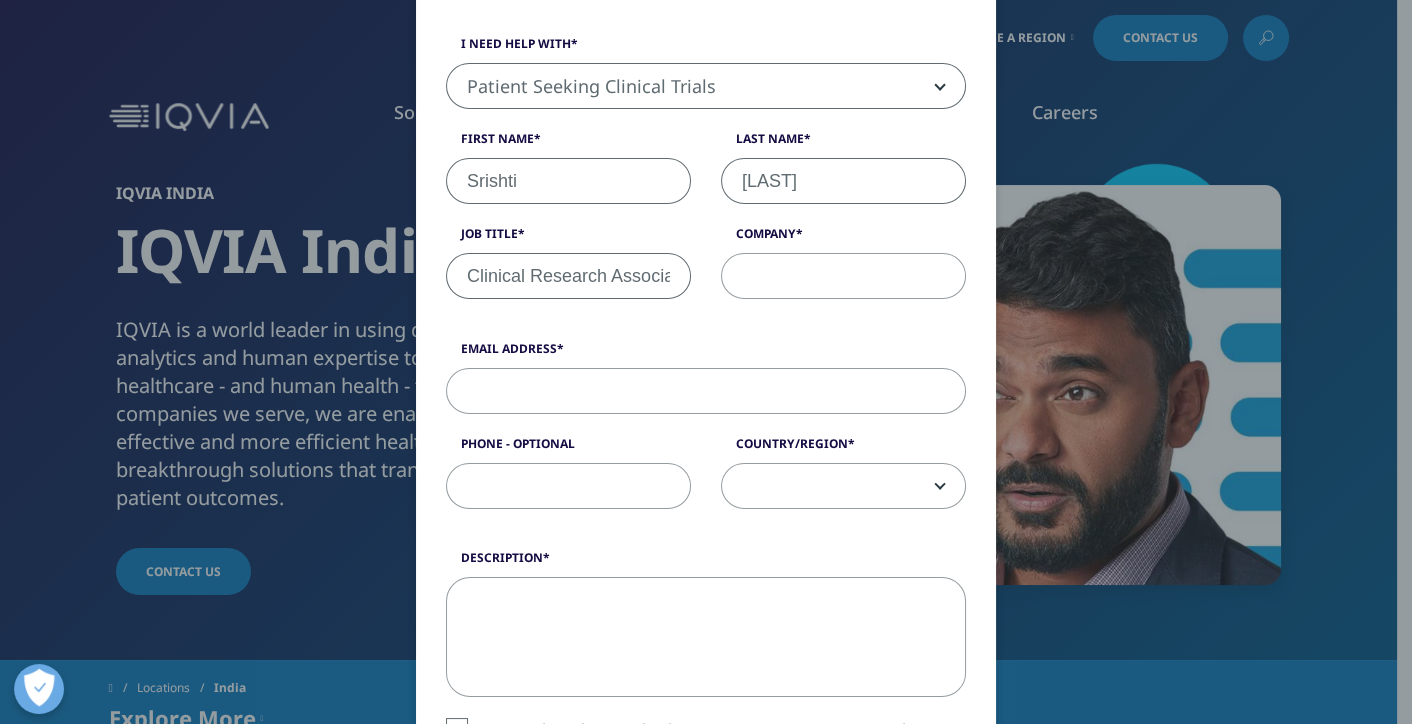 click on "Company" at bounding box center (843, 276) 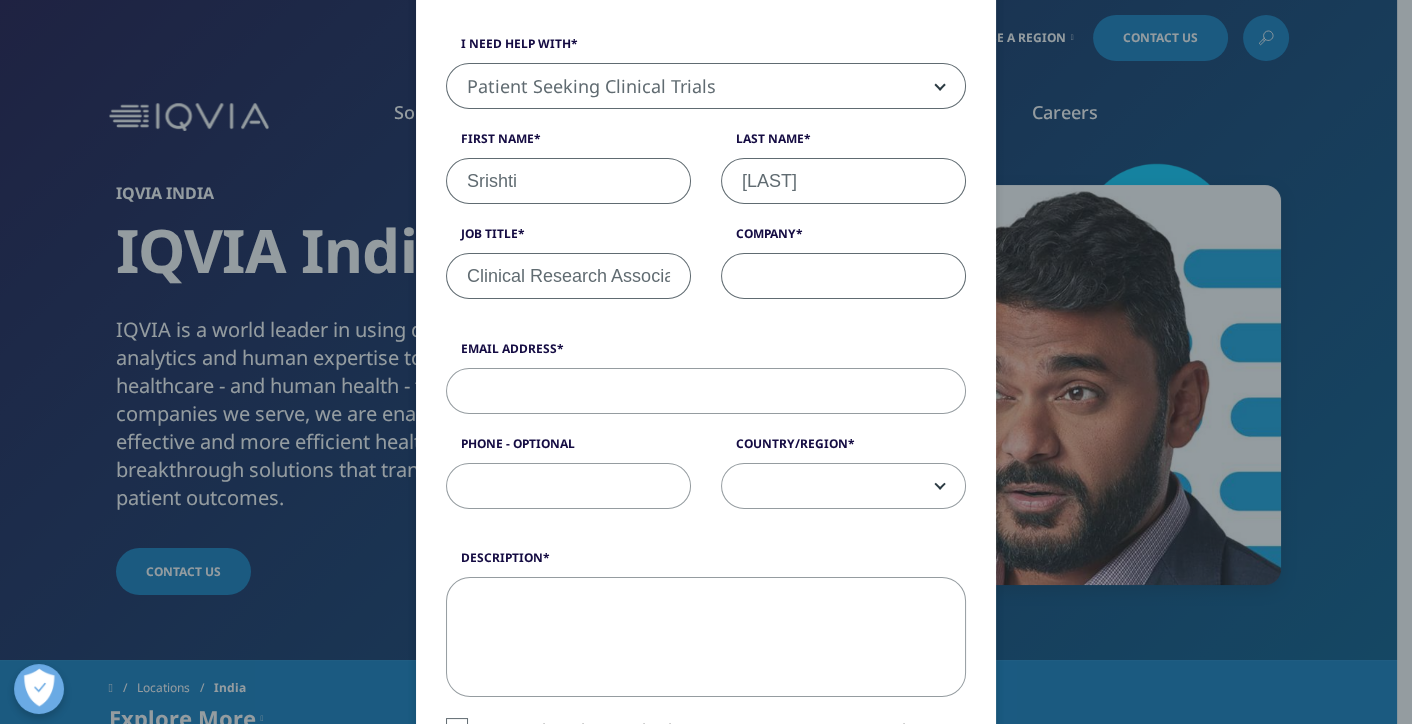 type on "Ambe phytoextract pvt ltd" 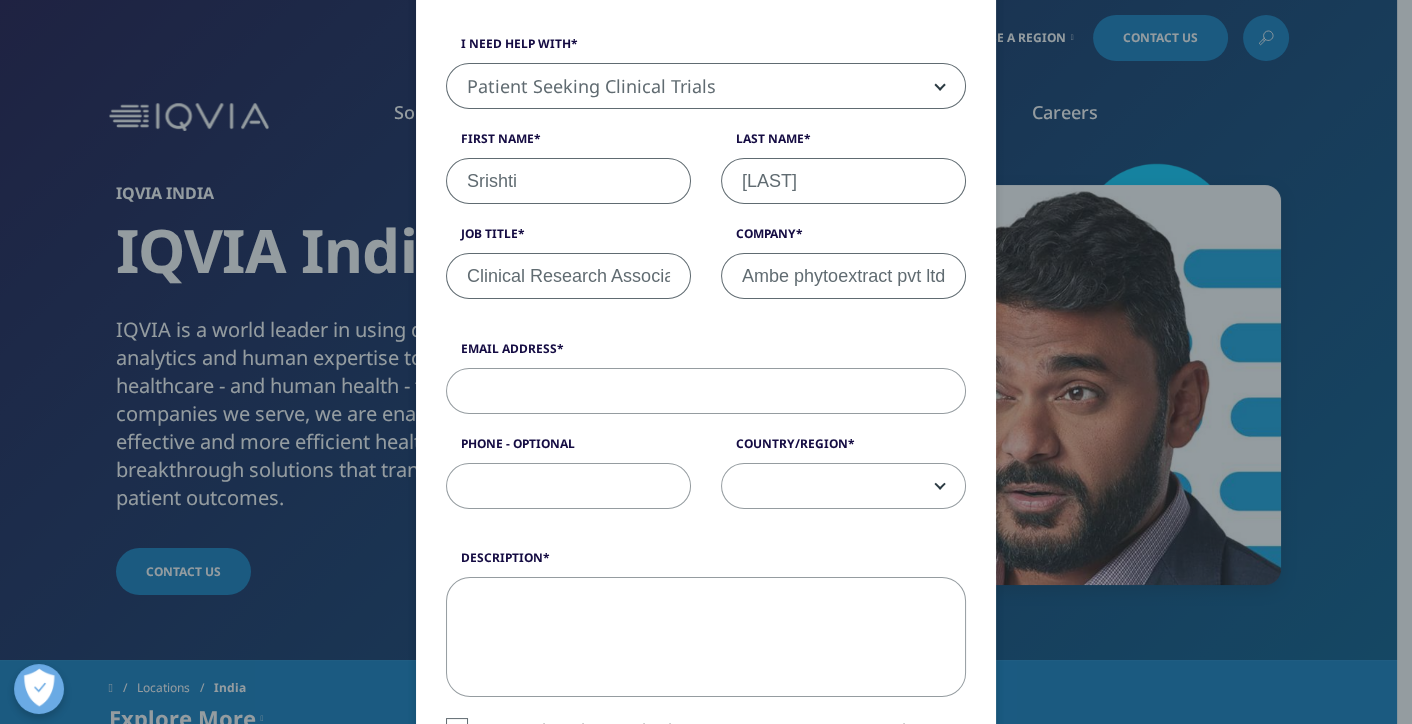 click on "Email Address" at bounding box center [706, 391] 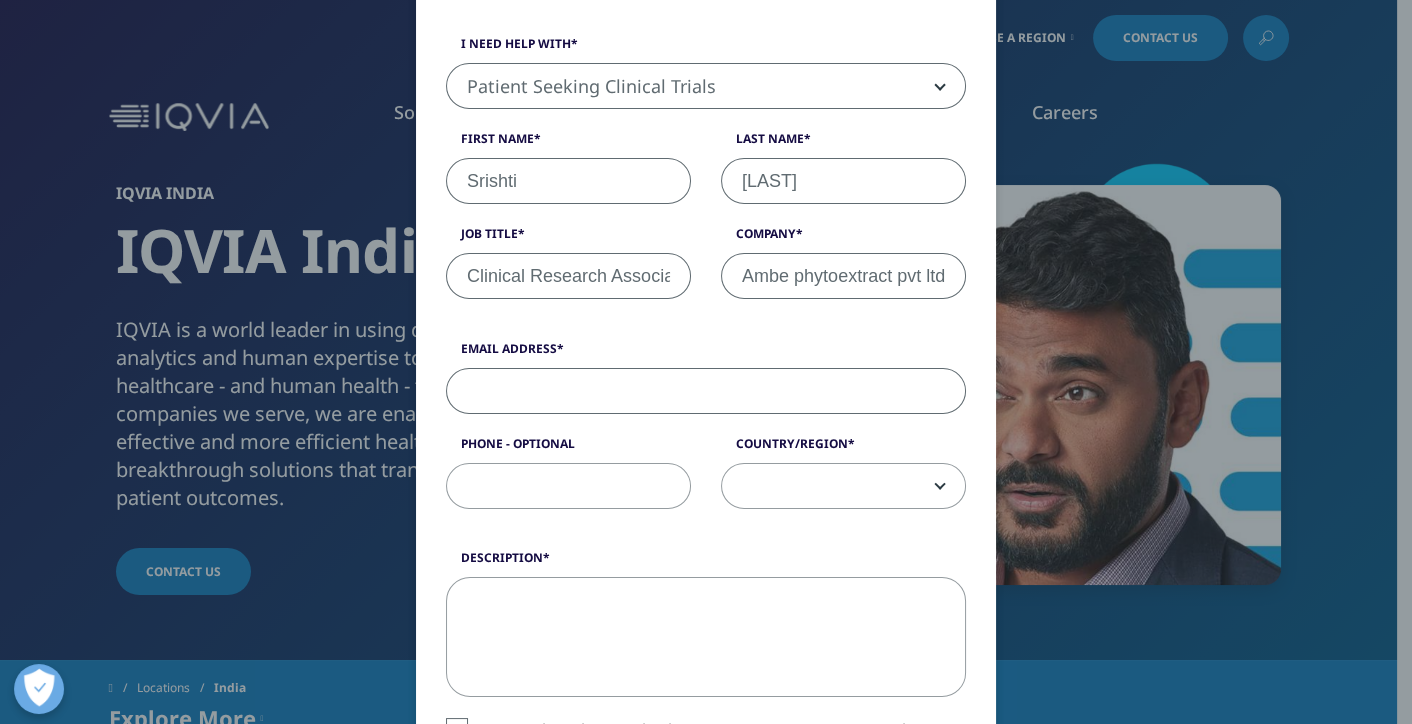type on "[EMAIL]" 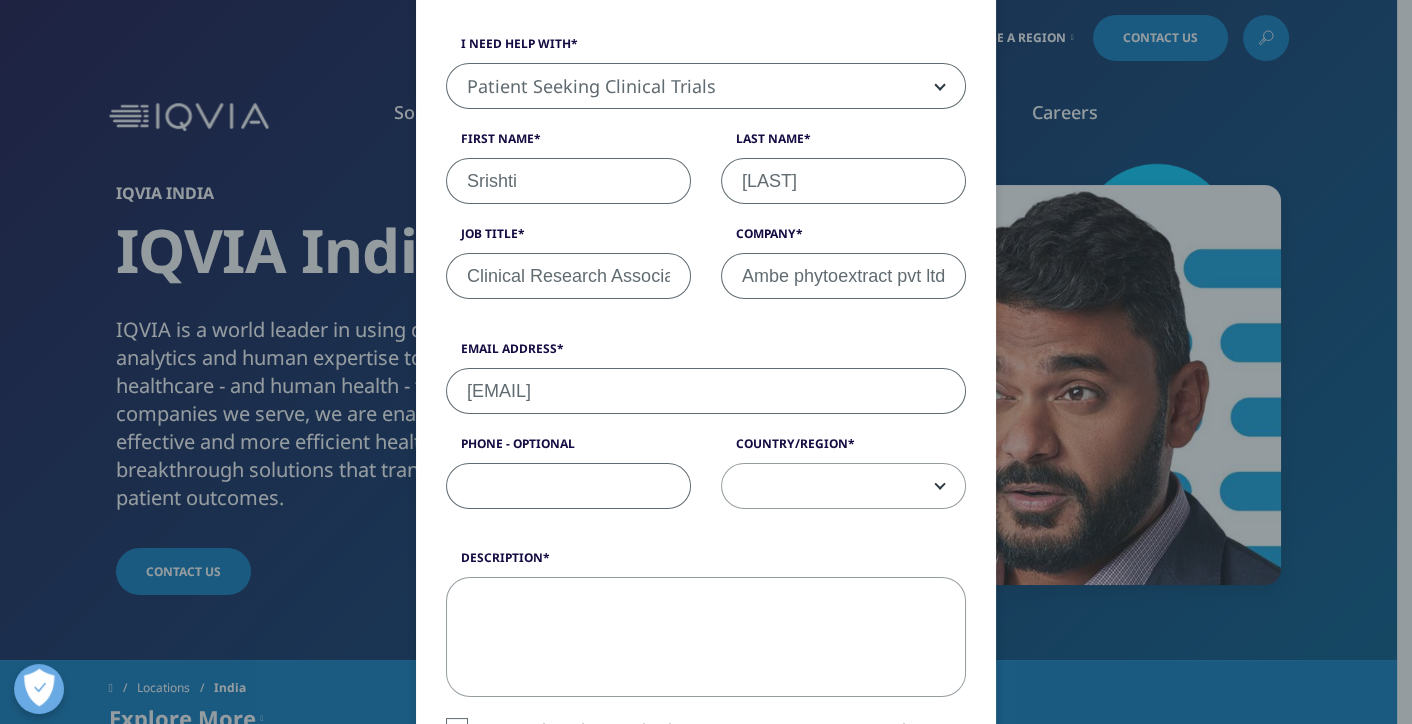 drag, startPoint x: 514, startPoint y: 487, endPoint x: 556, endPoint y: 494, distance: 42.579338 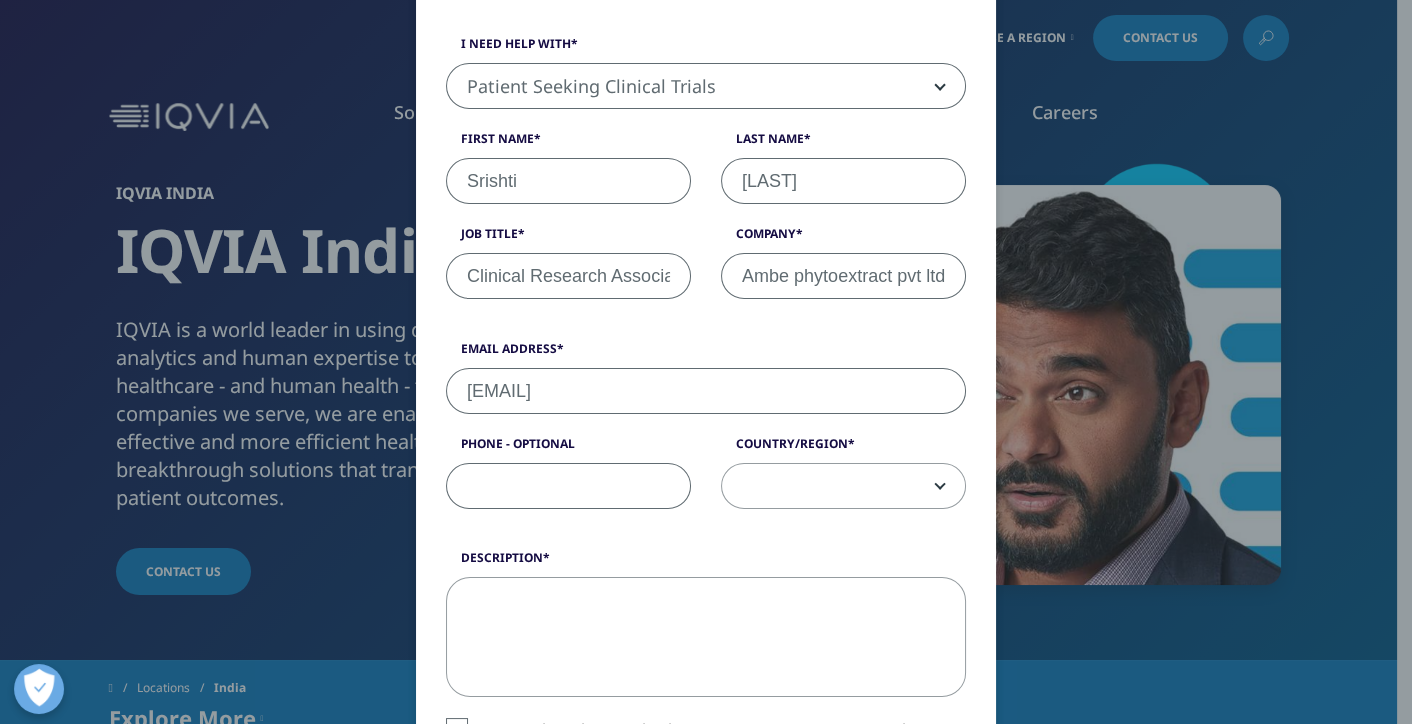 click on "Phone - Optional" at bounding box center (568, 486) 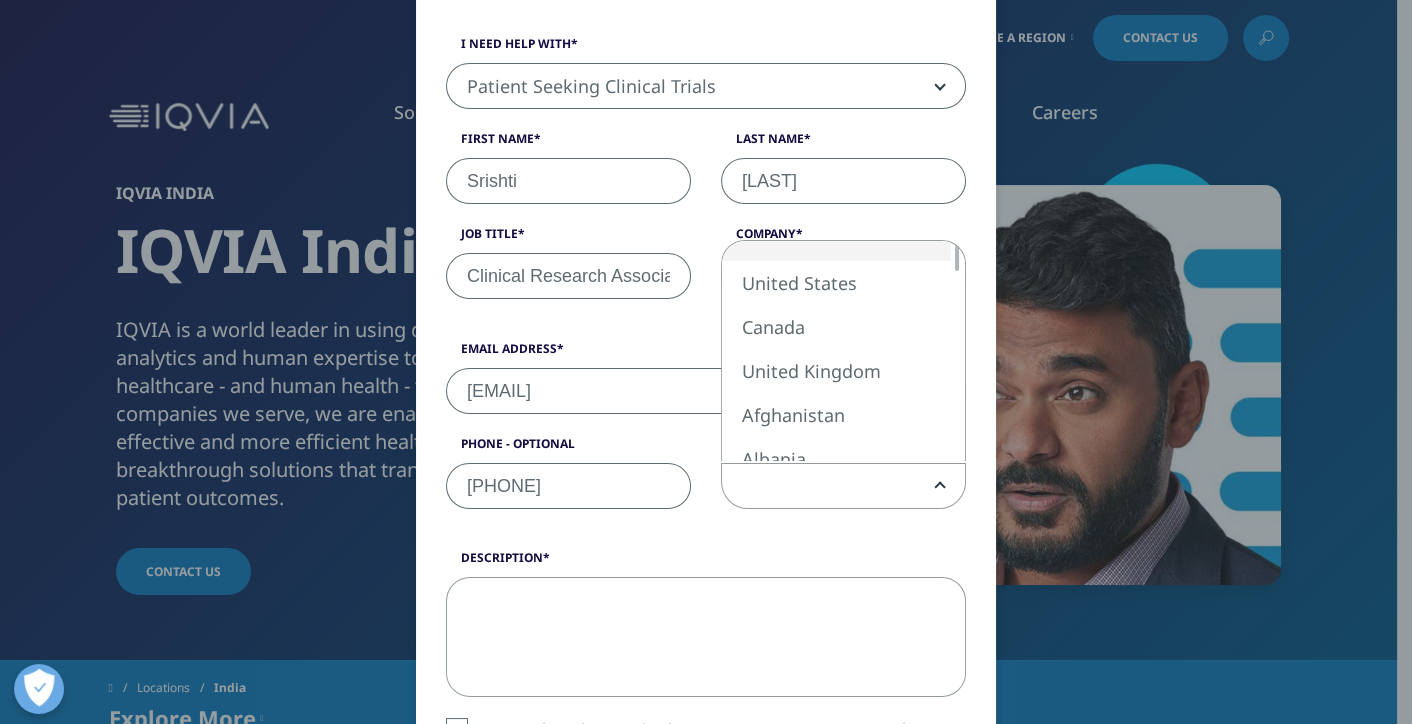 click at bounding box center [843, 487] 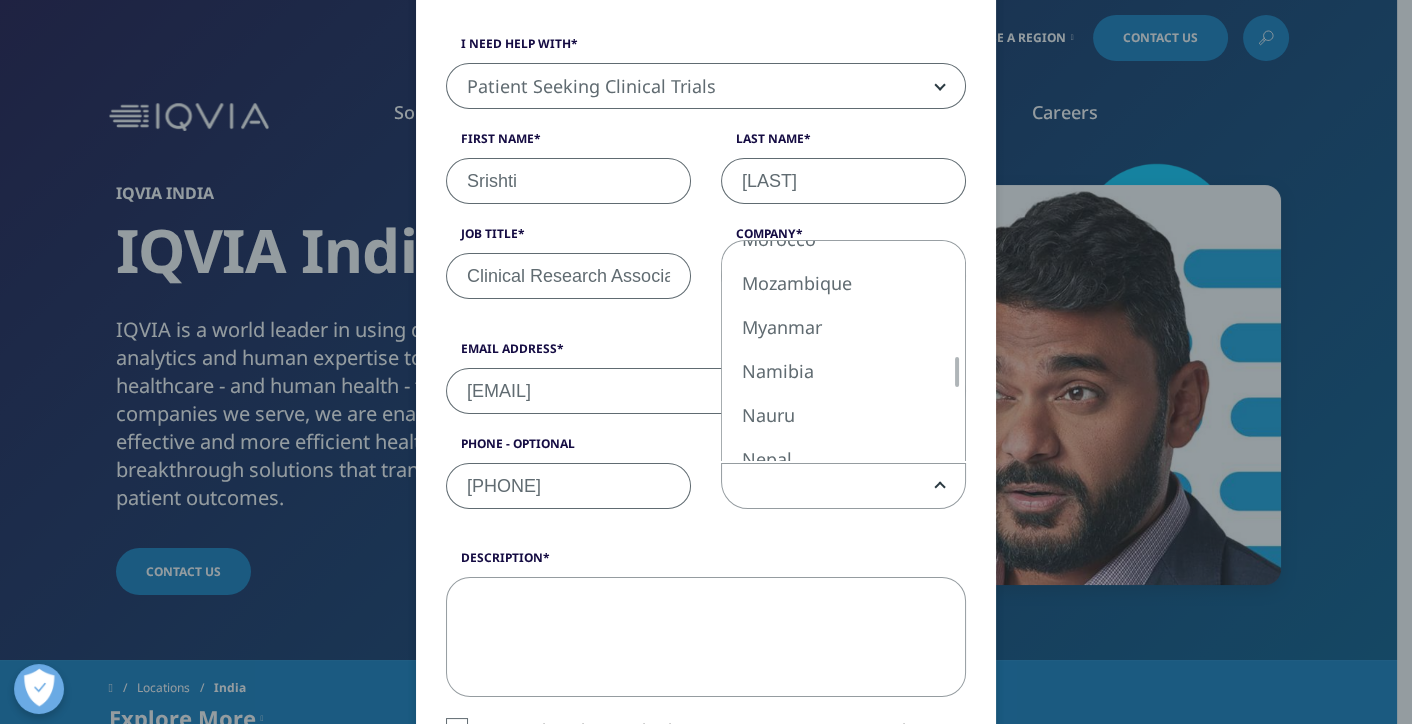 click at bounding box center (957, 372) 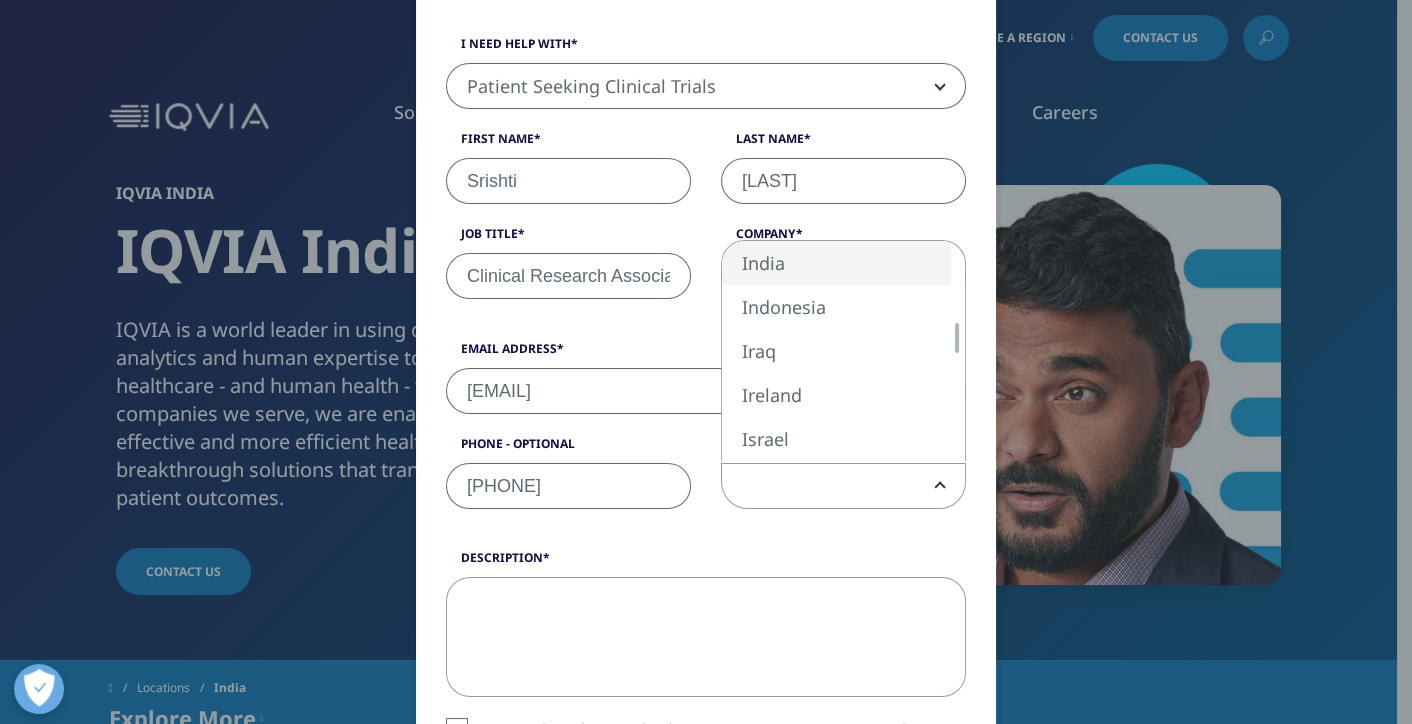 select on "India" 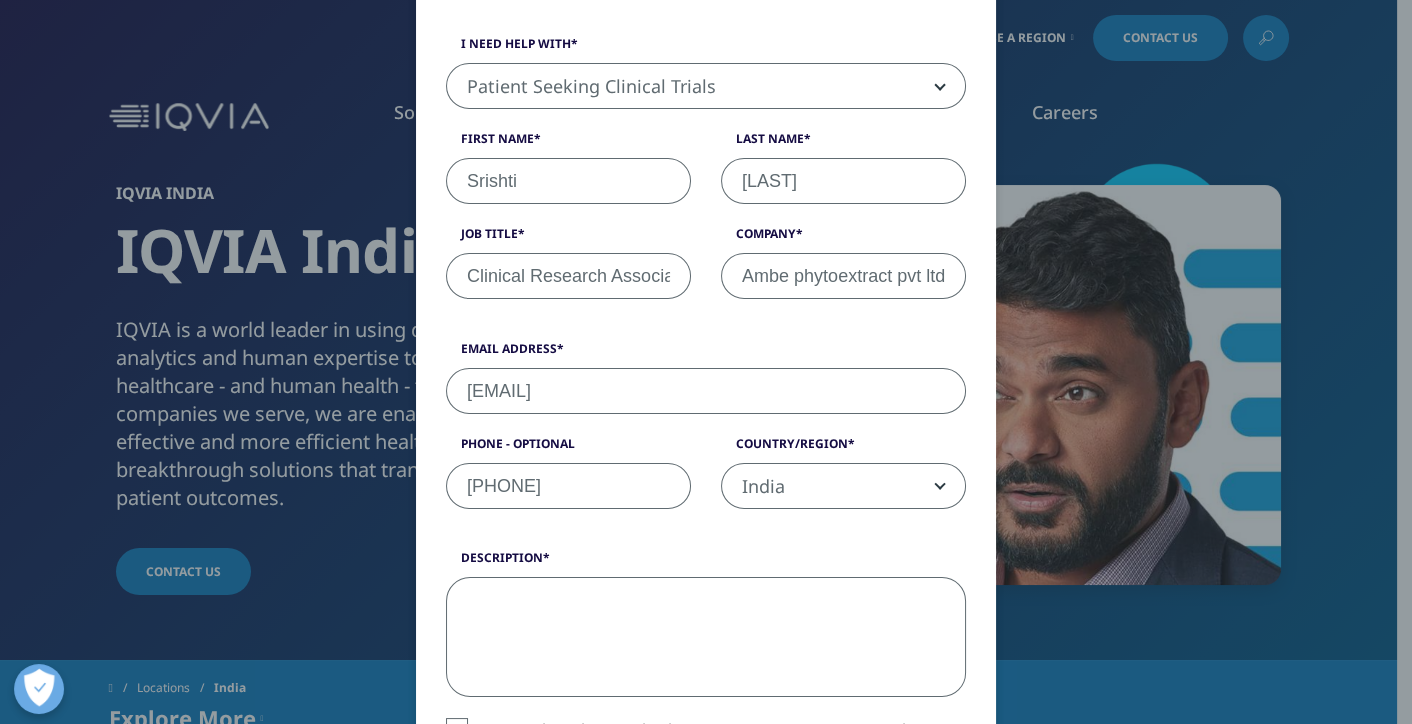 click on "Description" at bounding box center (706, 637) 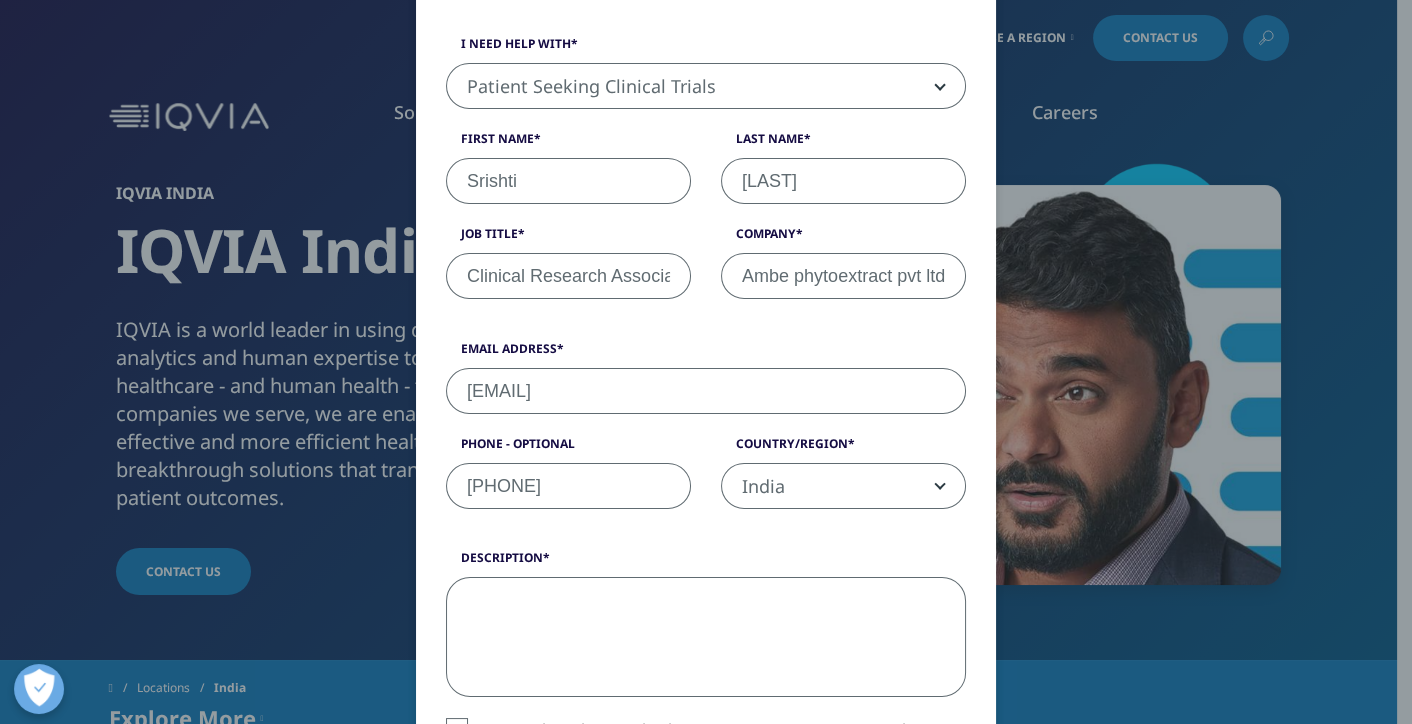 paste on "My name is [FIRST] [LAST], and I am reaching out on behalf of [COMPANY_NAME] in [CITY], a company specializing in high-quality herbal extracts and nutraceutical ingredients. We are currently exploring opportunities to conduct a clinical trial for one of our extracts and would like to initiate a discussion with [COMPANY_NAME] regarding potential collaboration and support.
Given [COMPANY_NAME]’s global expertise and robust capabilities in clinical research, we believe your organization would be a valuable partner in guiding and executing this study effectively.
We would appreciate the opportunity to schedule a brief introductory call to discuss our objectives, the scope of the study, and explore how we might move forward together.
You can connect with me through the phone number  or emai address provided. Will be waiting for your prompt response." 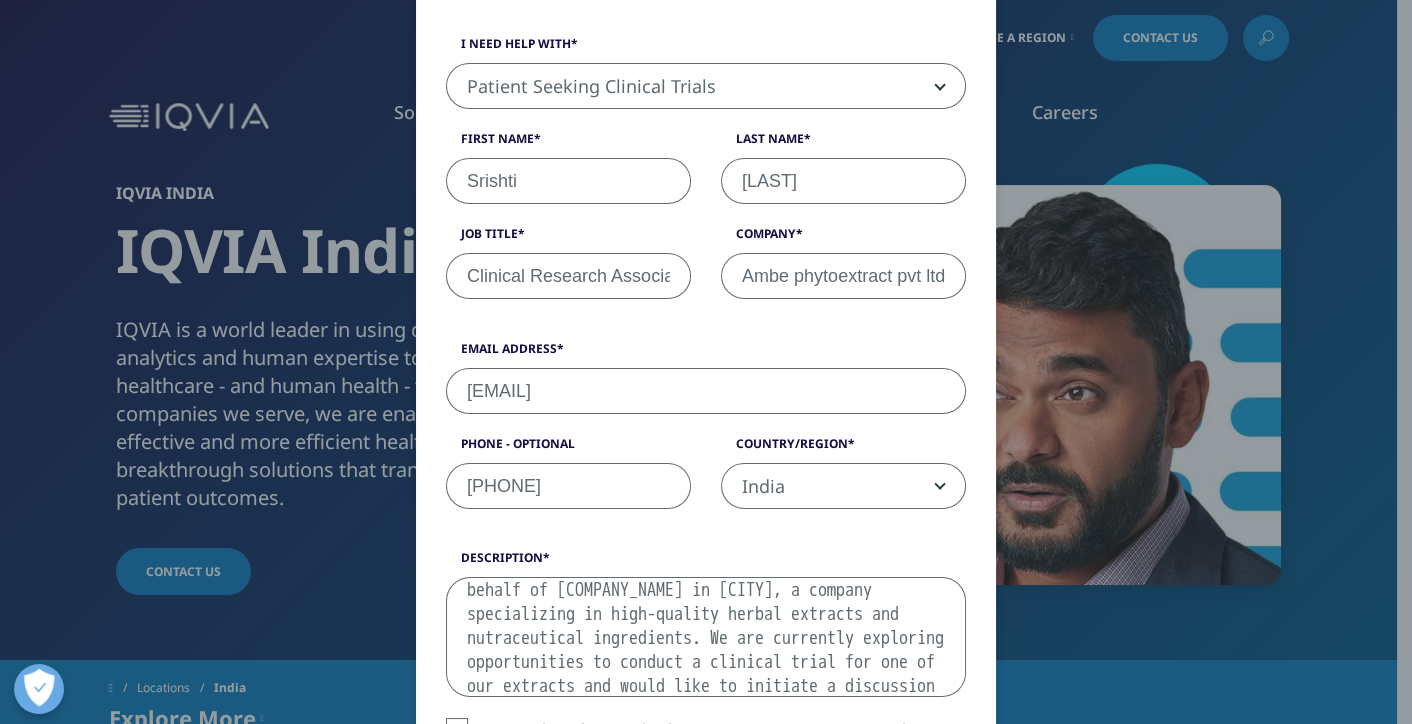 scroll, scrollTop: 9, scrollLeft: 0, axis: vertical 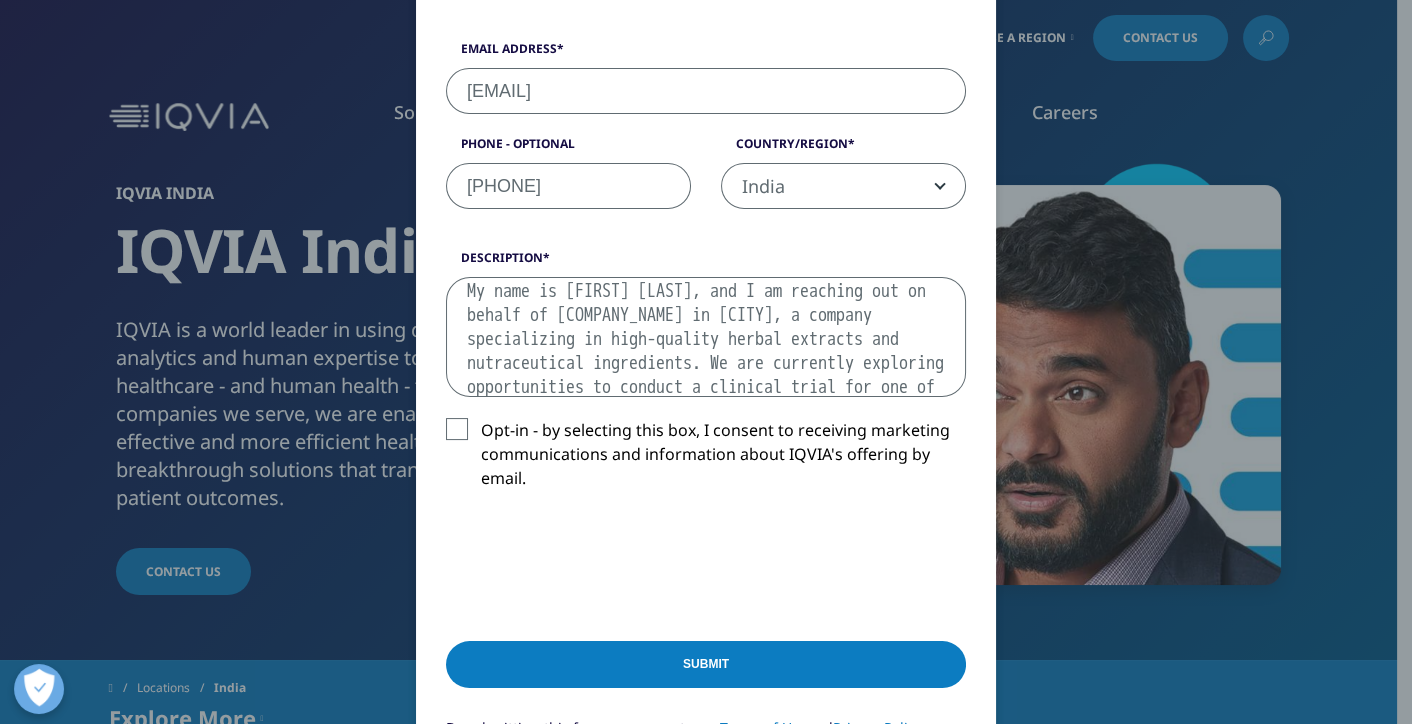 type on "My name is [FIRST] [LAST], and I am reaching out on behalf of [COMPANY_NAME] in [CITY], a company specializing in high-quality herbal extracts and nutraceutical ingredients. We are currently exploring opportunities to conduct a clinical trial for one of our extracts and would like to initiate a discussion with [COMPANY_NAME] regarding potential collaboration and support.
Given [COMPANY_NAME]’s global expertise and robust capabilities in clinical research, we believe your organization would be a valuable partner in guiding and executing this study effectively.
We would appreciate the opportunity to schedule a brief introductory call to discuss our objectives, the scope of the study, and explore how we might move forward together.
You can connect with me through the phone number  or emai address provided. Will be waiting for your prompt response." 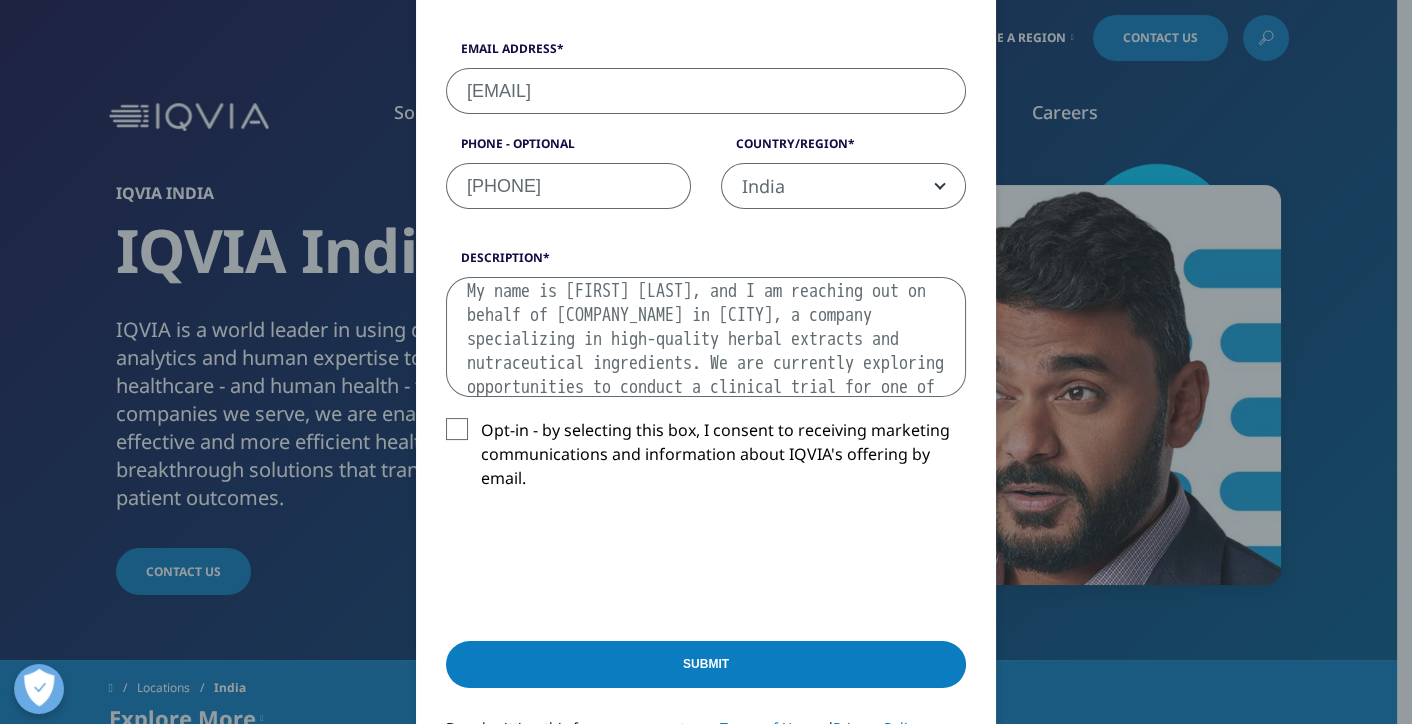 click on "Submit" at bounding box center [706, 664] 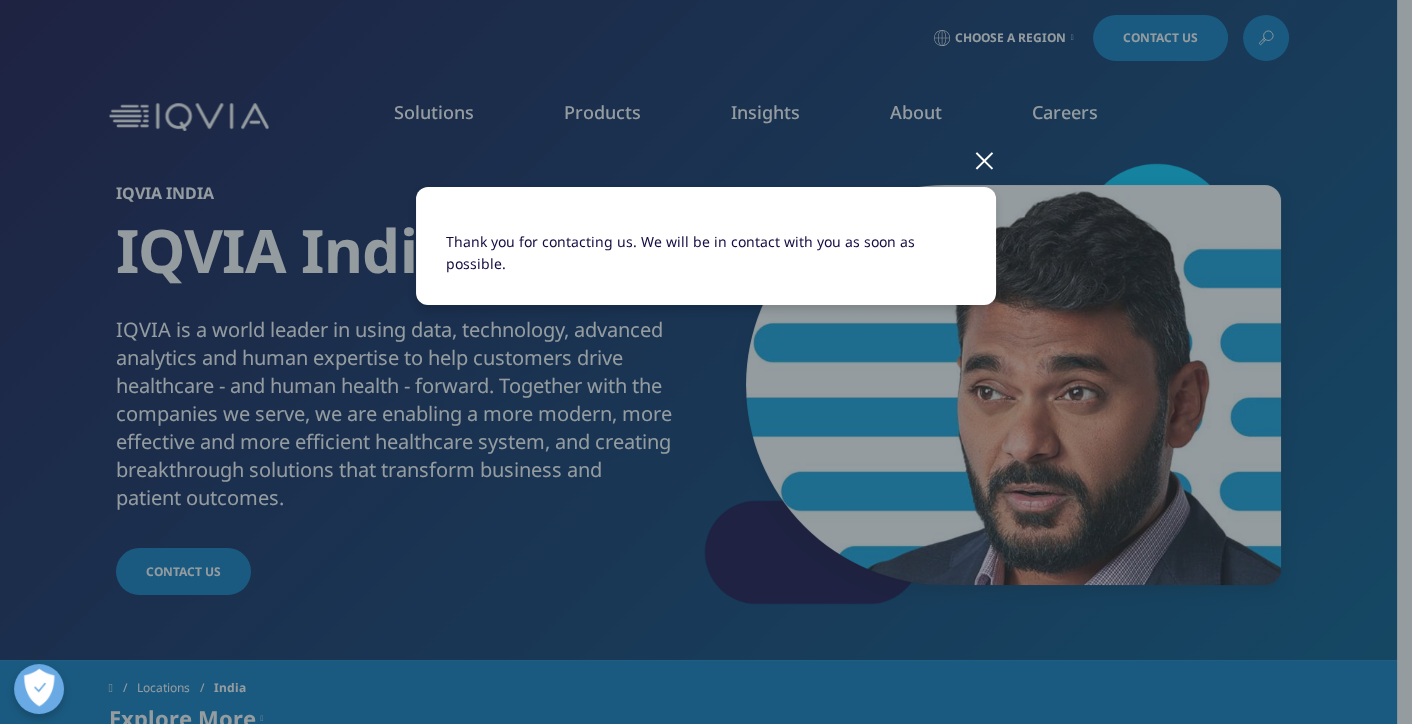 scroll, scrollTop: 0, scrollLeft: 0, axis: both 